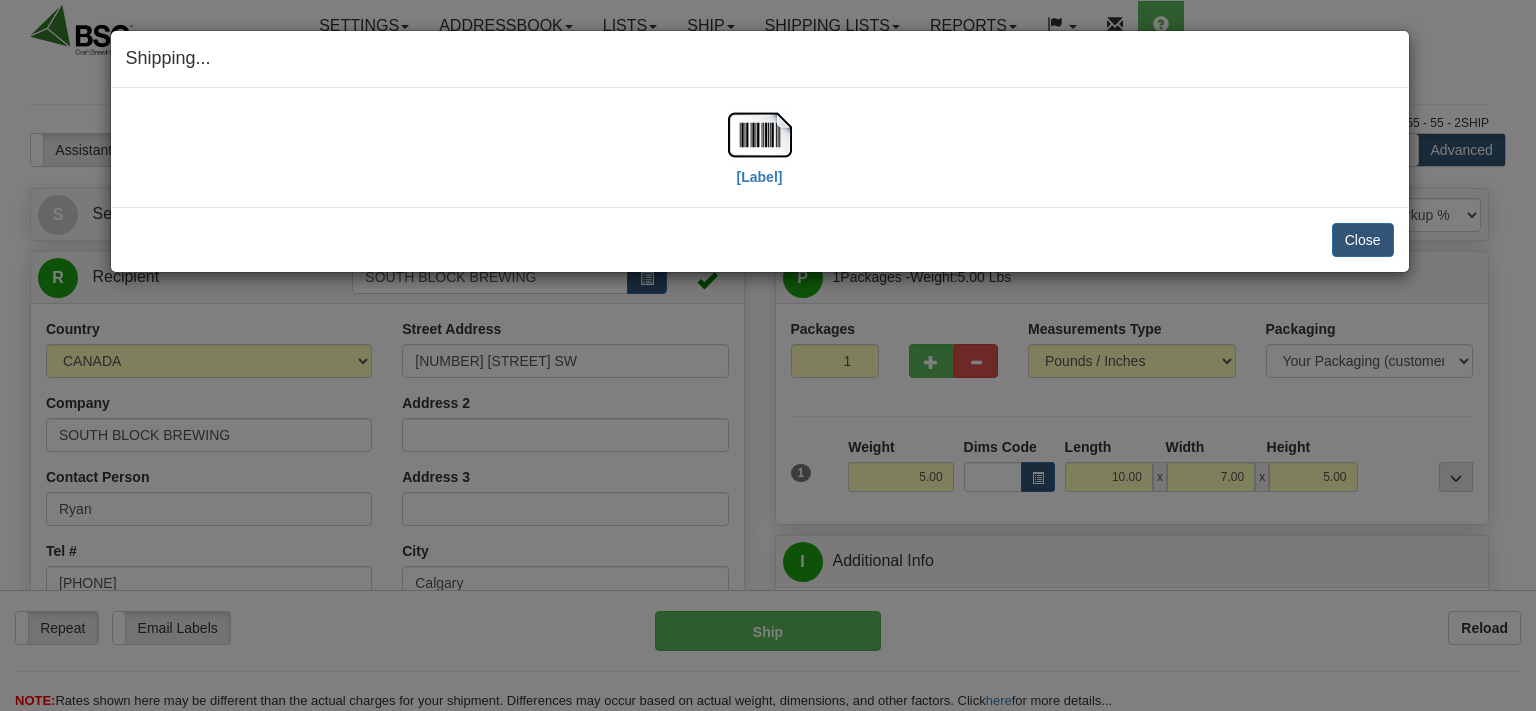 select on "0" 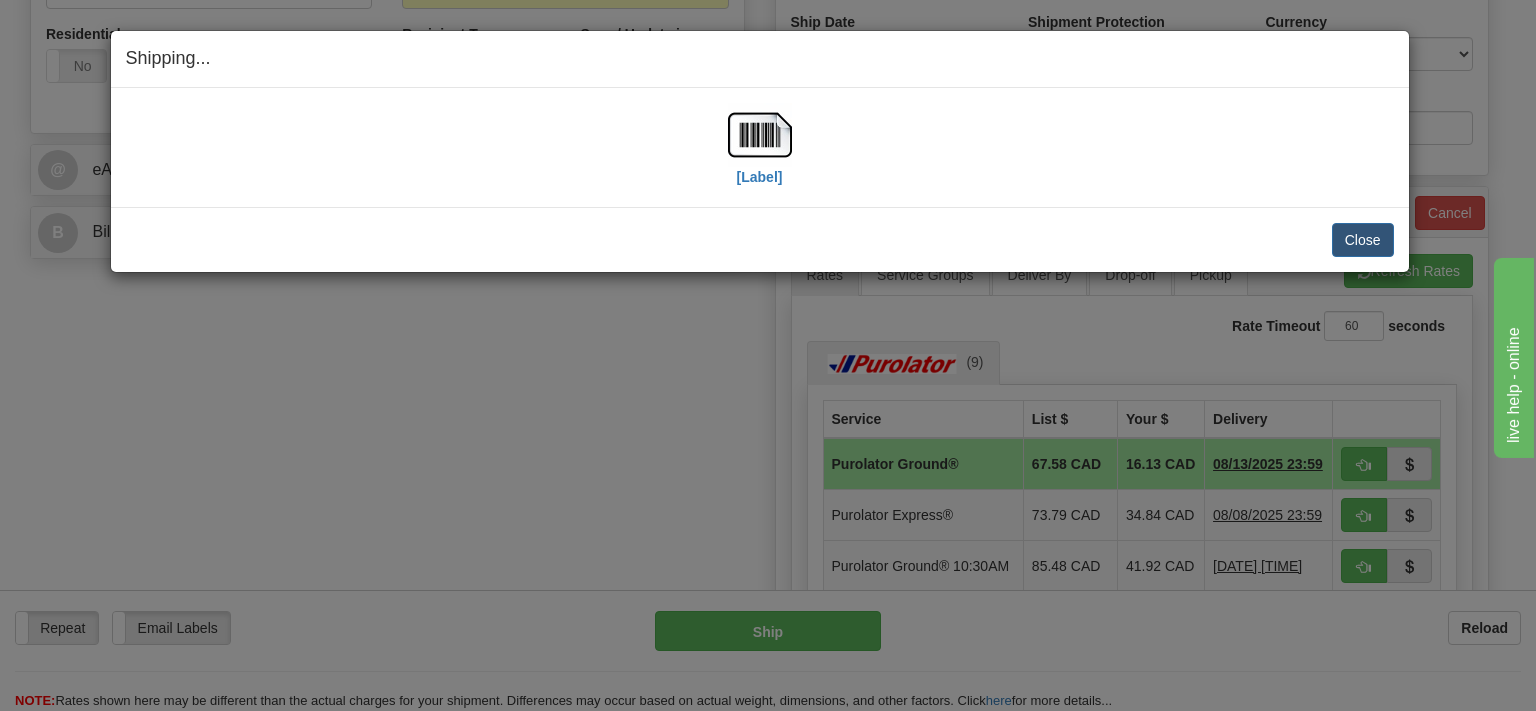 scroll, scrollTop: 0, scrollLeft: 0, axis: both 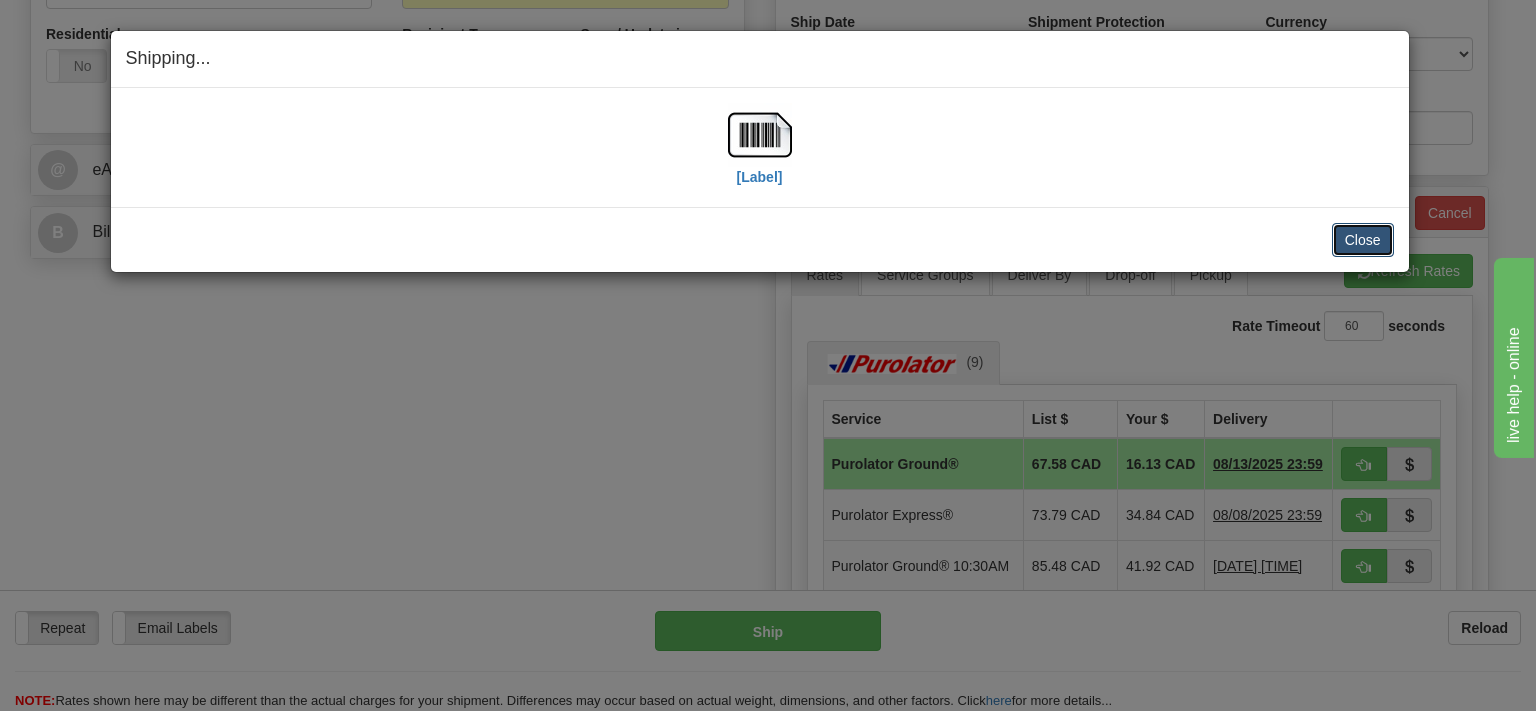 click on "Close" at bounding box center (1363, 240) 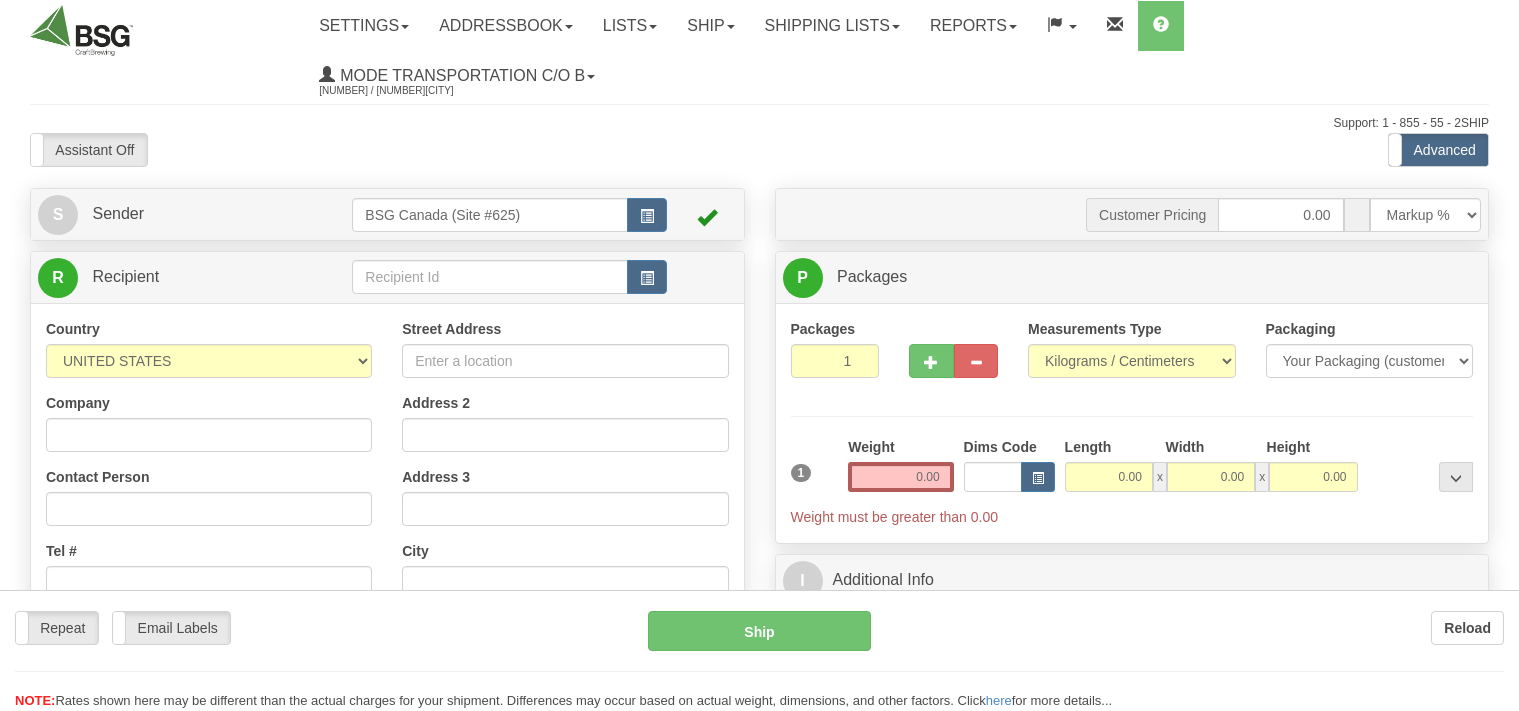scroll, scrollTop: 0, scrollLeft: 0, axis: both 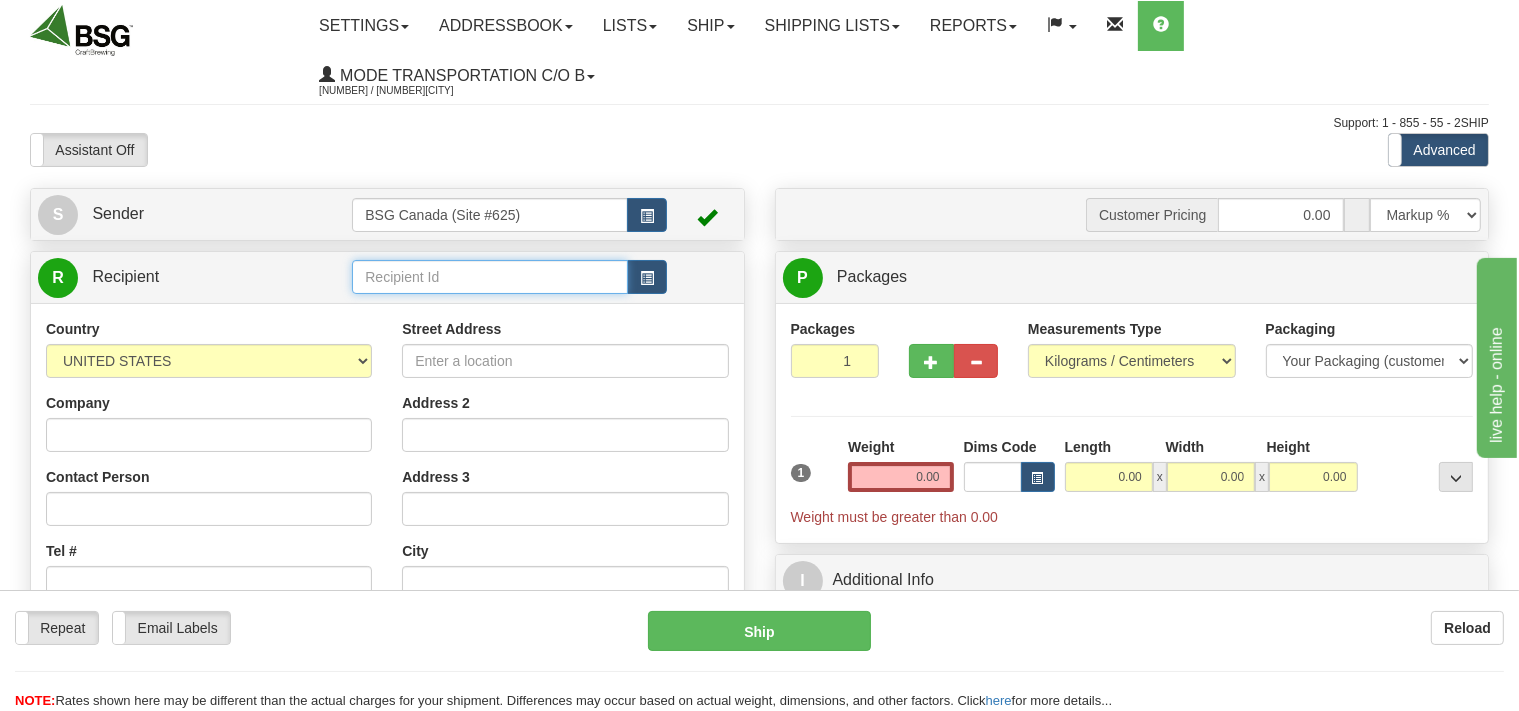 click at bounding box center (489, 277) 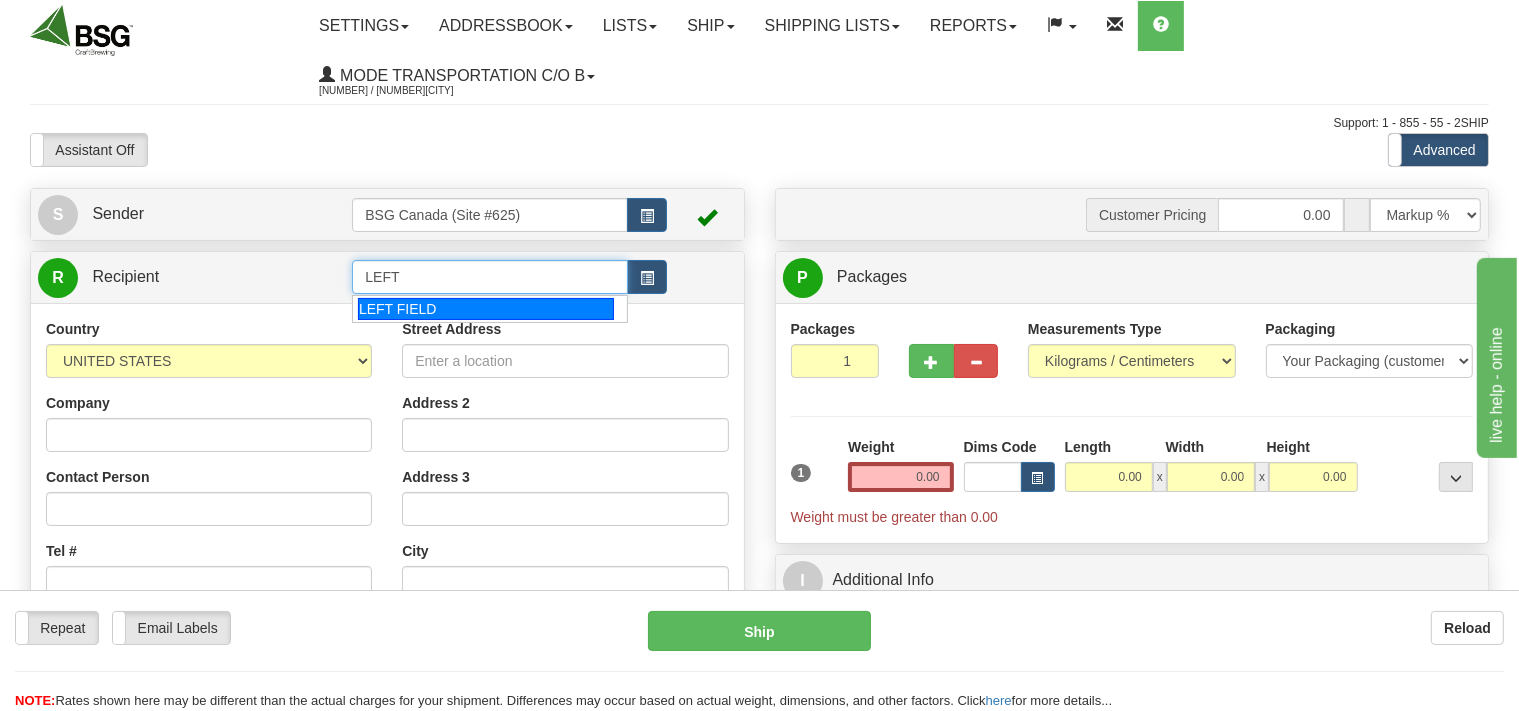 click on "LEFT FIELD" at bounding box center (486, 309) 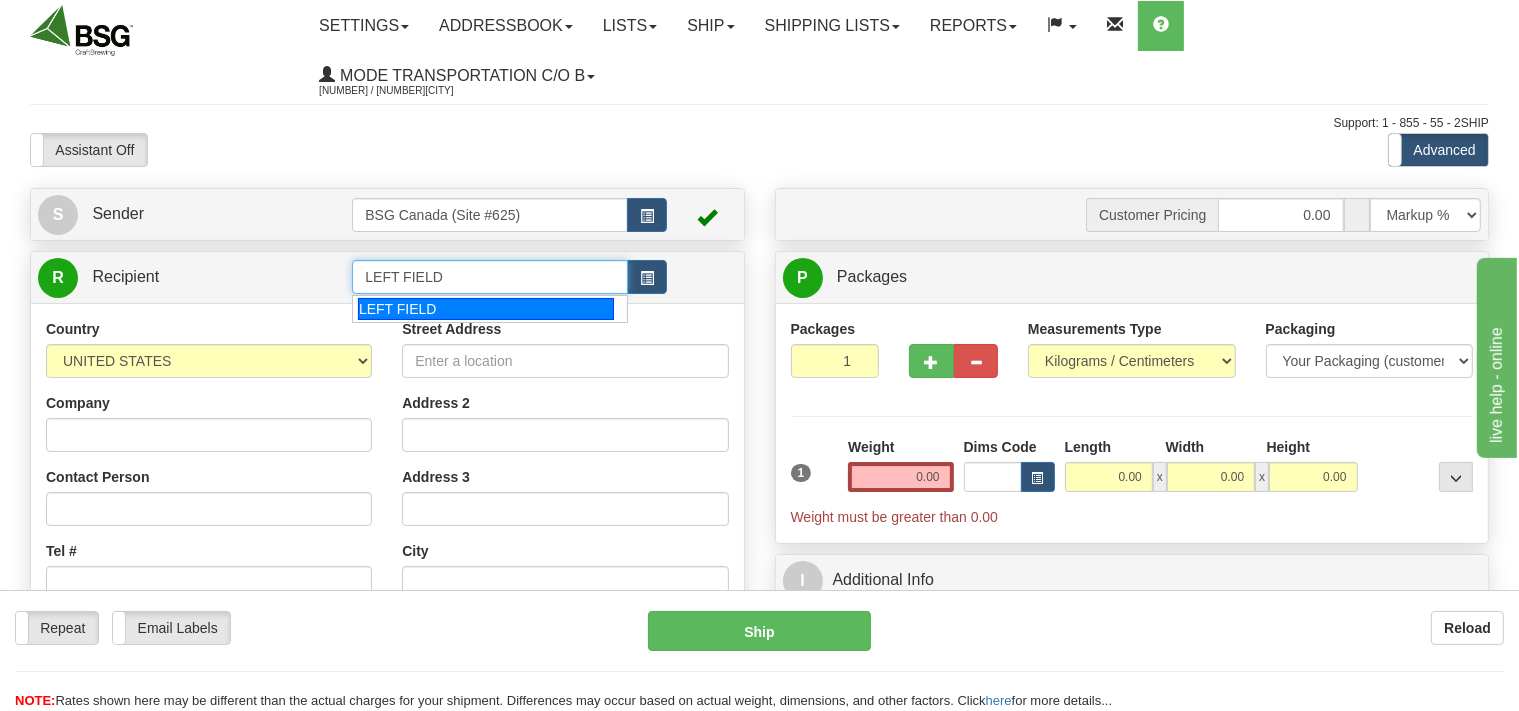 type on "LEFT FIELD" 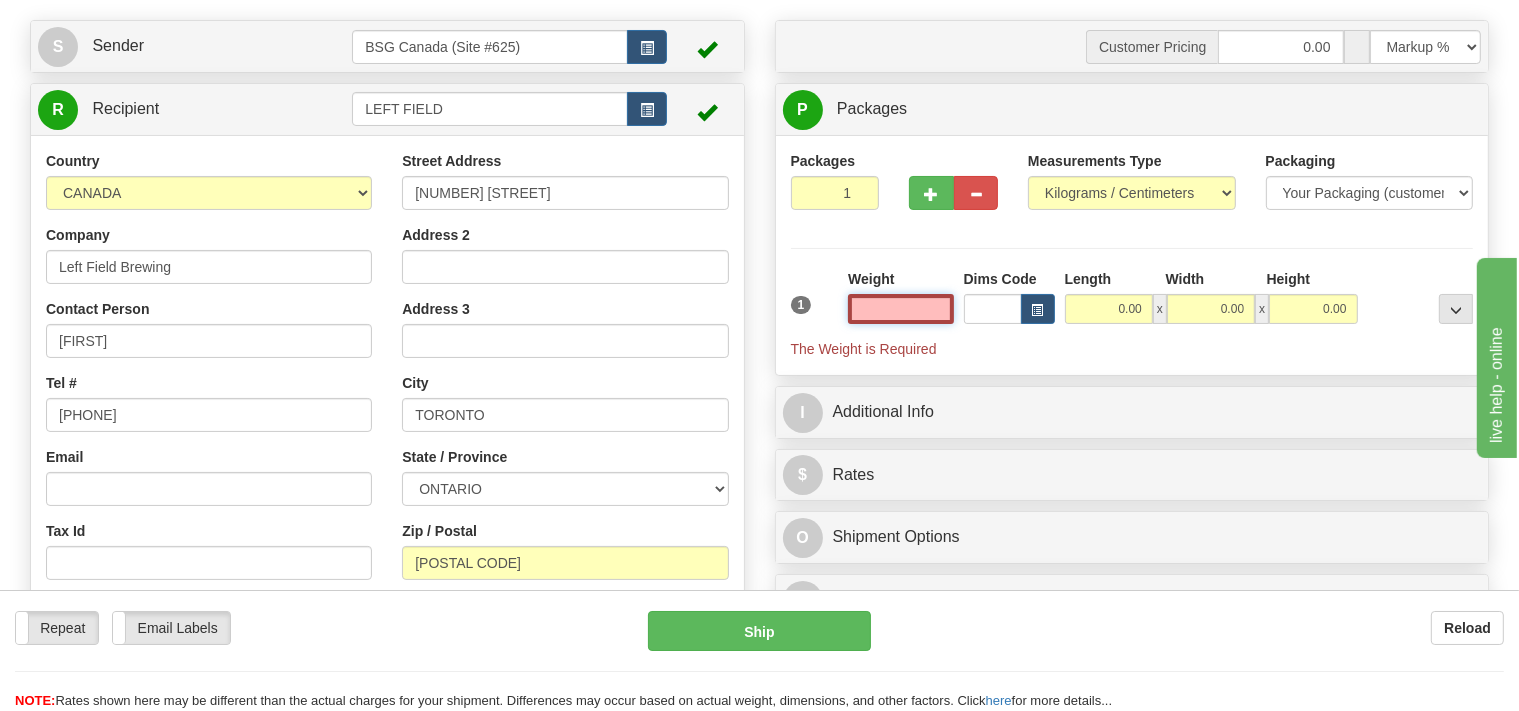 scroll, scrollTop: 316, scrollLeft: 0, axis: vertical 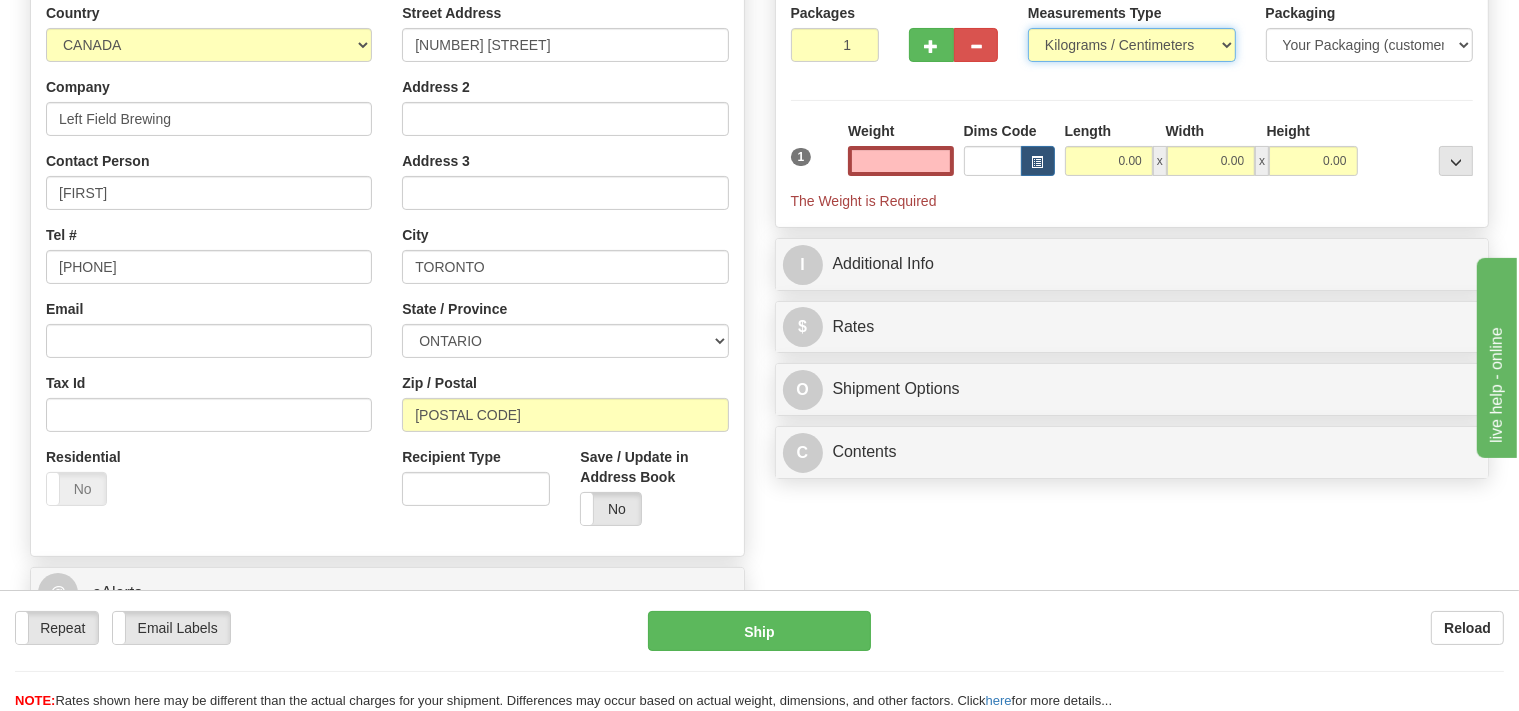 type on "0.00" 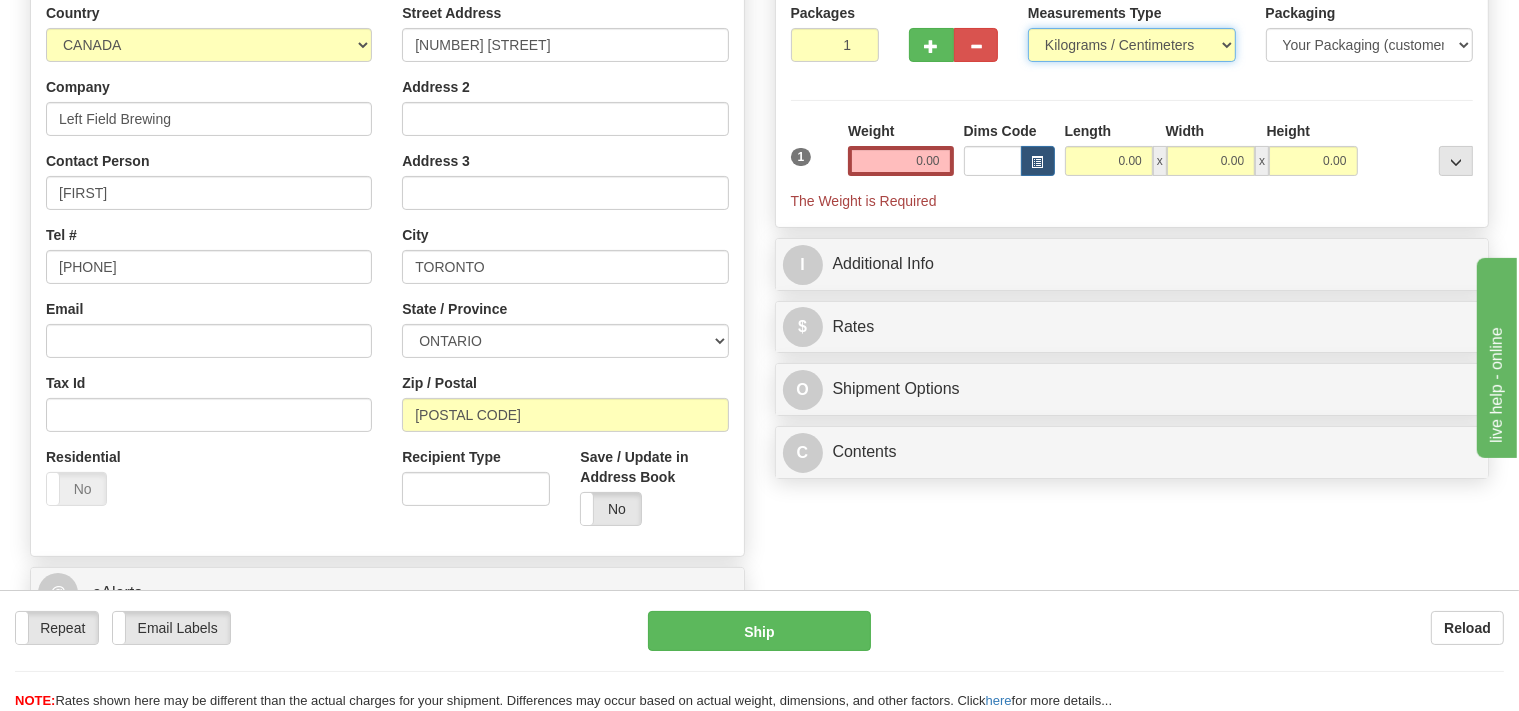 click on "Pounds / Inches
Kilograms / Centimeters" at bounding box center [1132, 45] 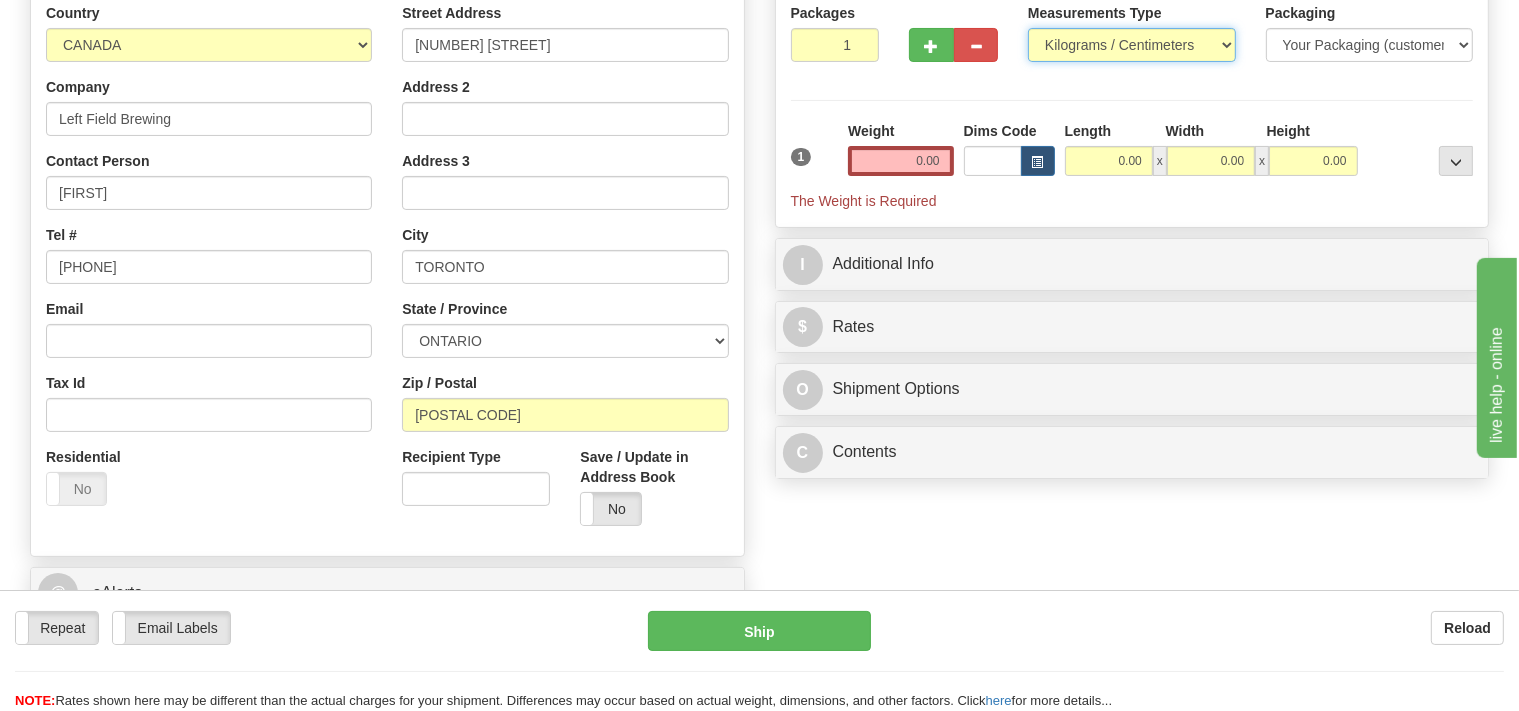 select on "0" 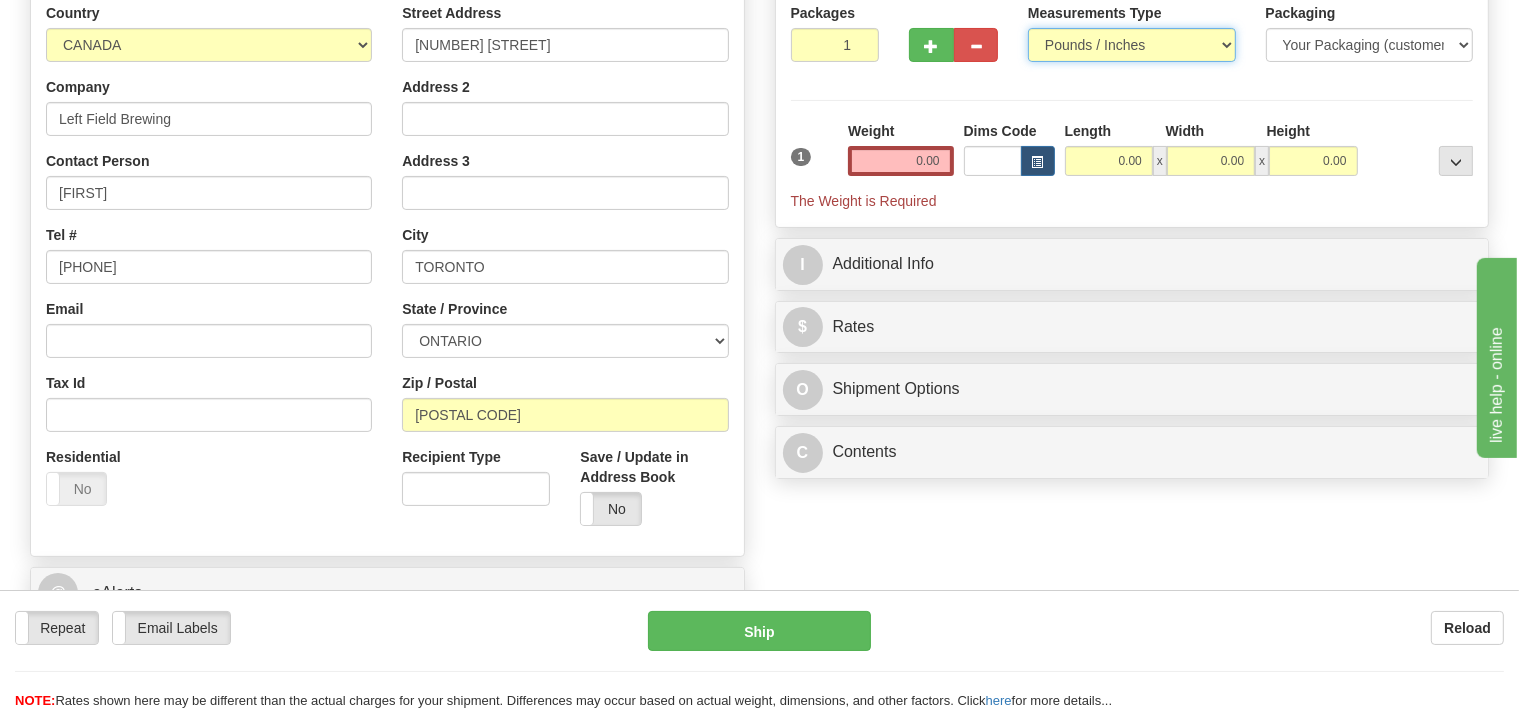 click on "Pounds / Inches" at bounding box center (0, 0) 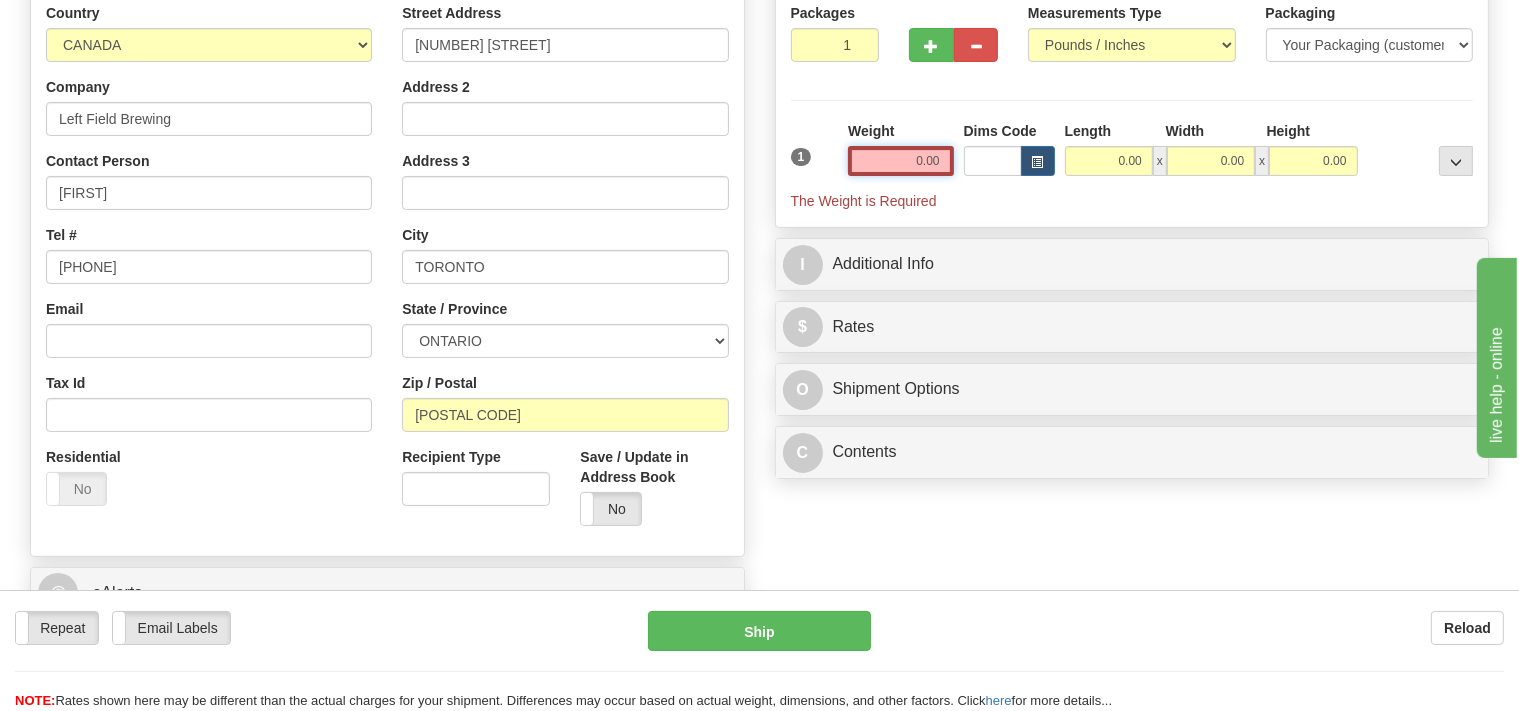 click on "0.00" at bounding box center (900, 161) 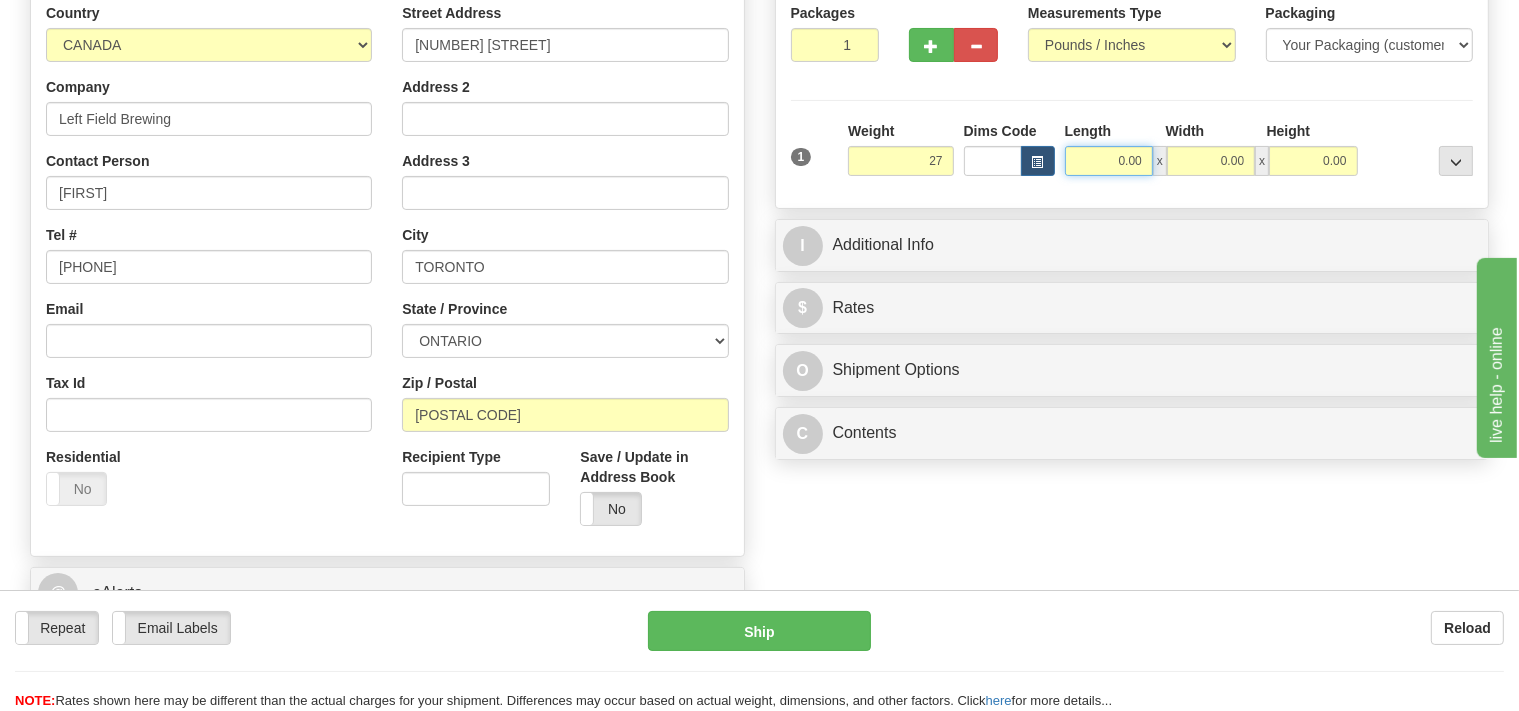 type on "27.00" 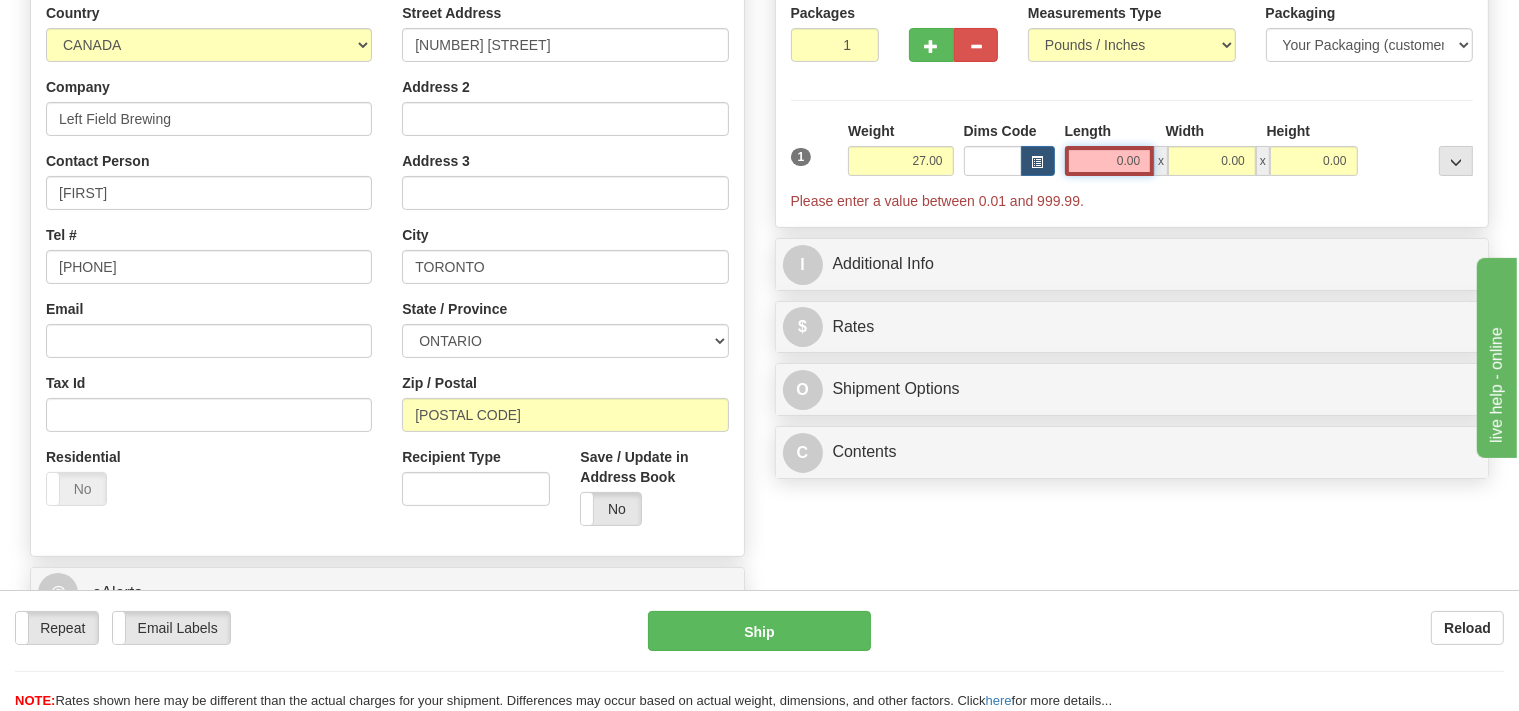 click on "0.00" at bounding box center [1110, 161] 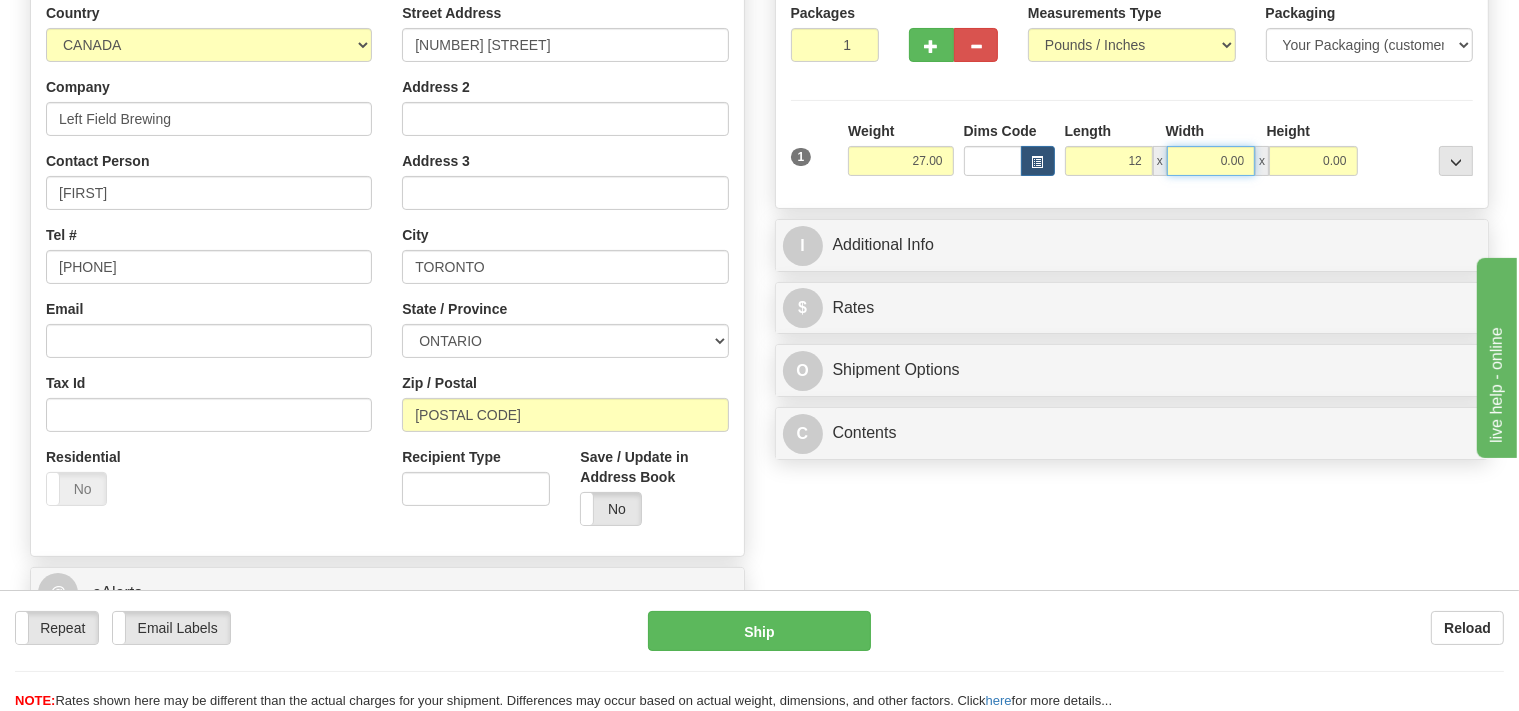 type on "12.00" 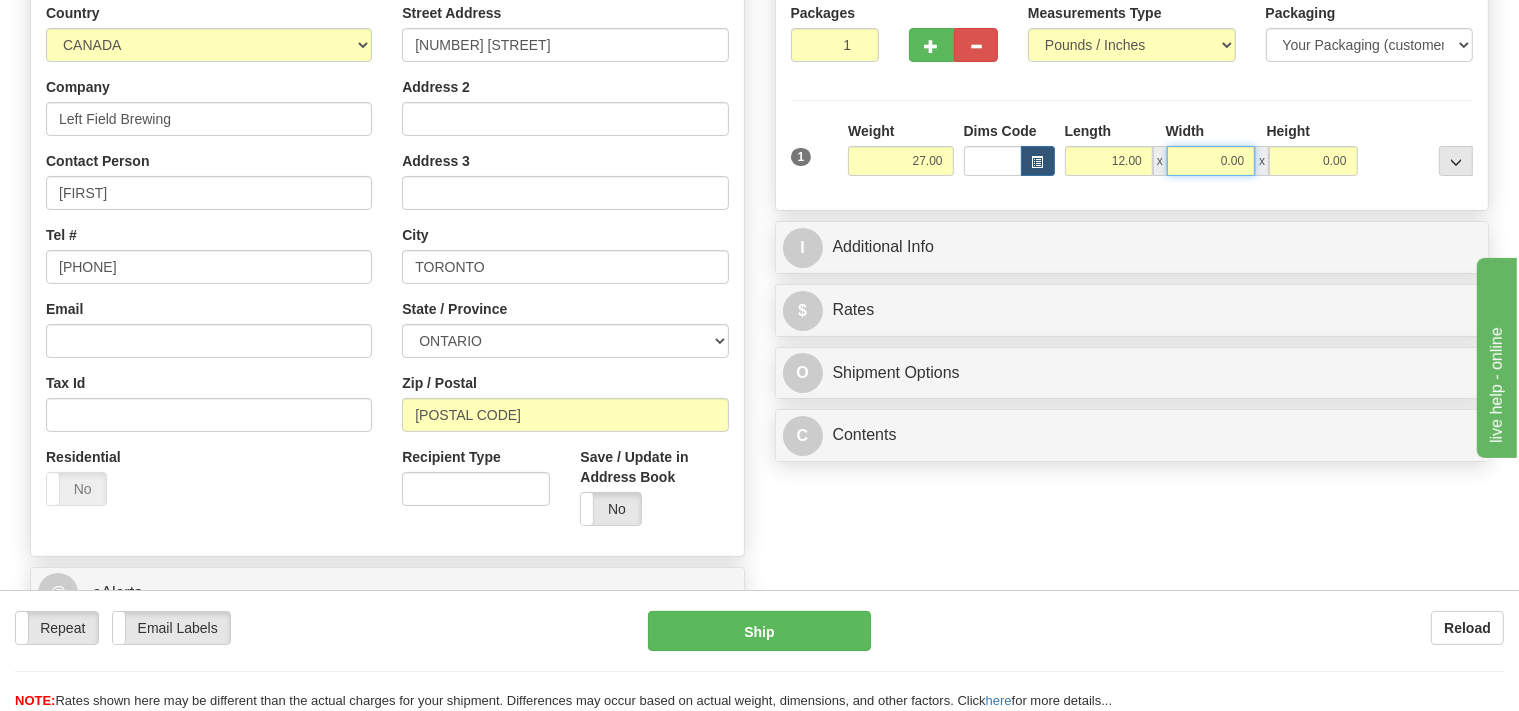 click on "0.00" at bounding box center [1211, 161] 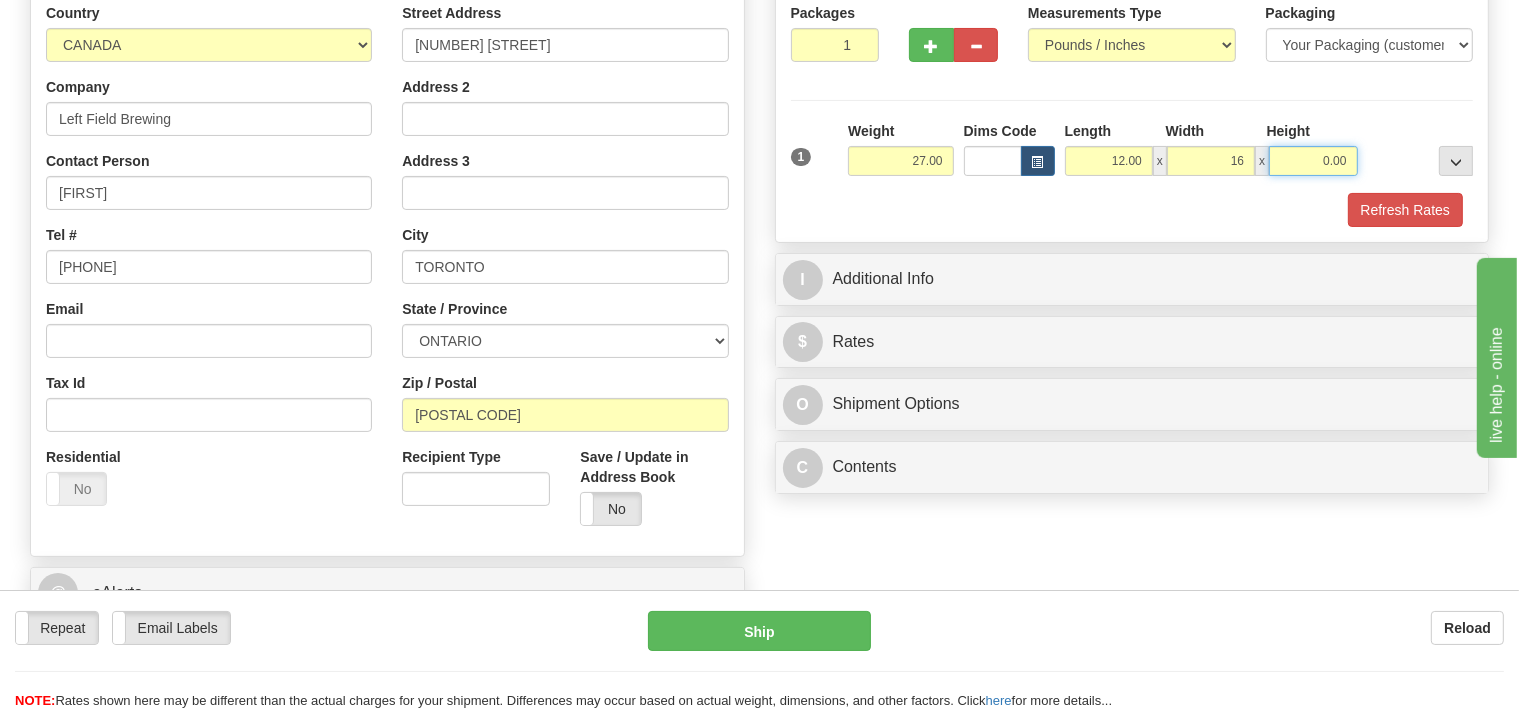 type on "16.00" 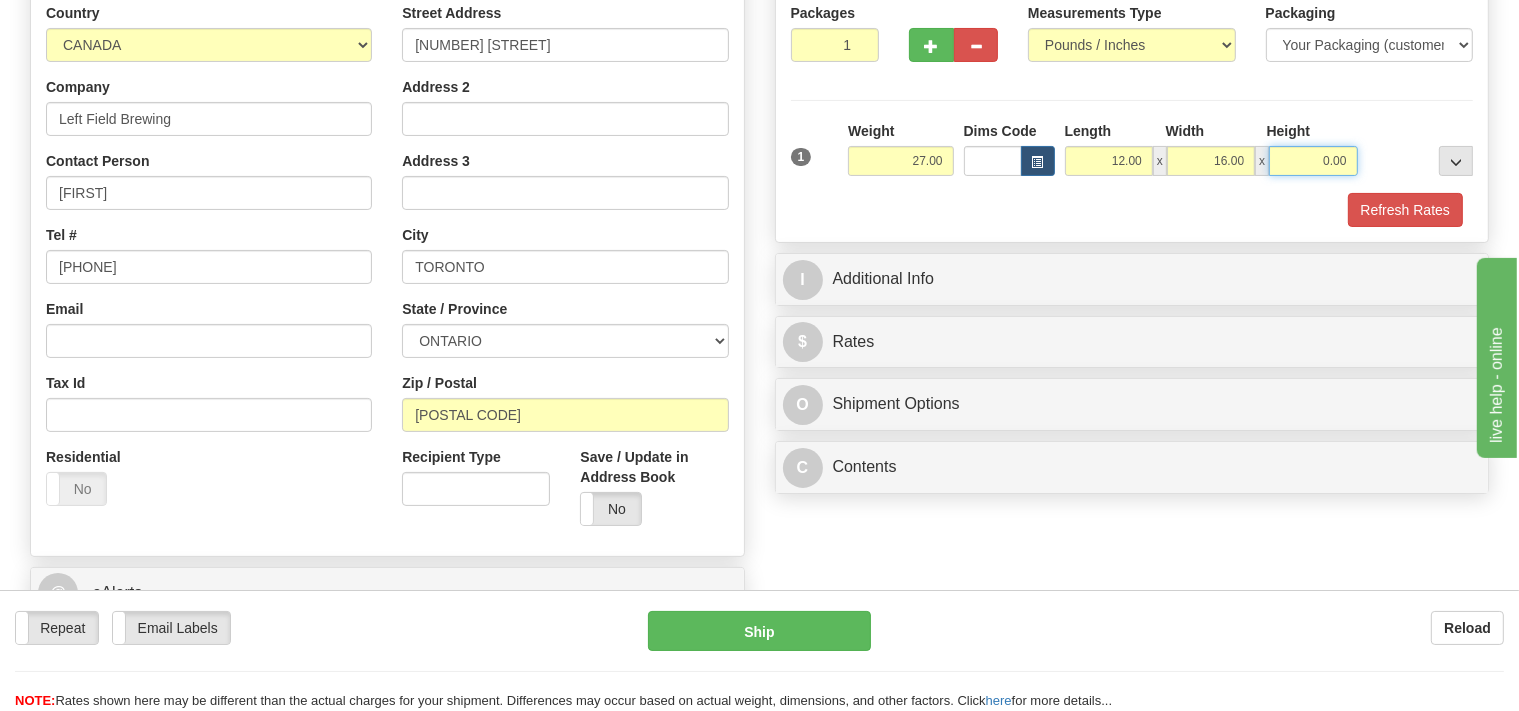 click on "0.00" at bounding box center (1313, 161) 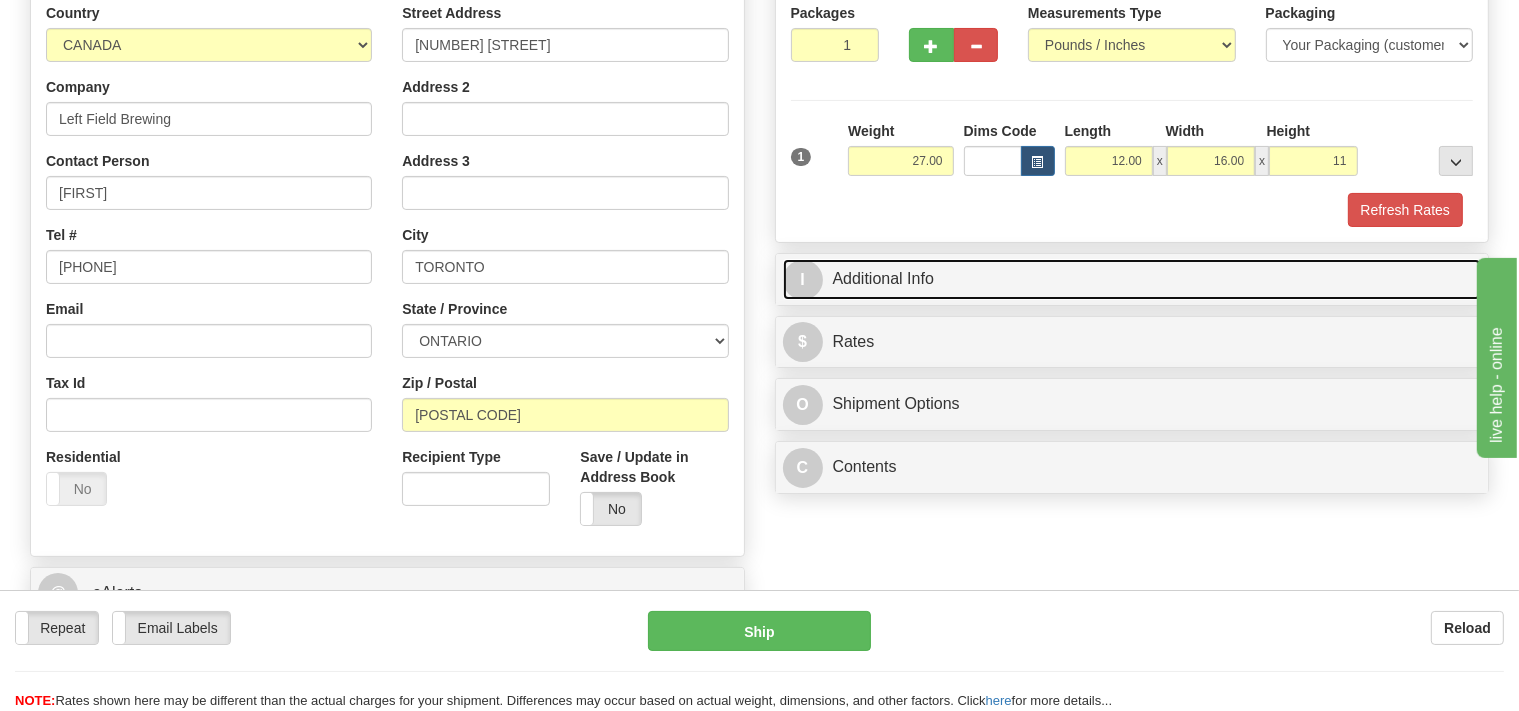 type on "11.00" 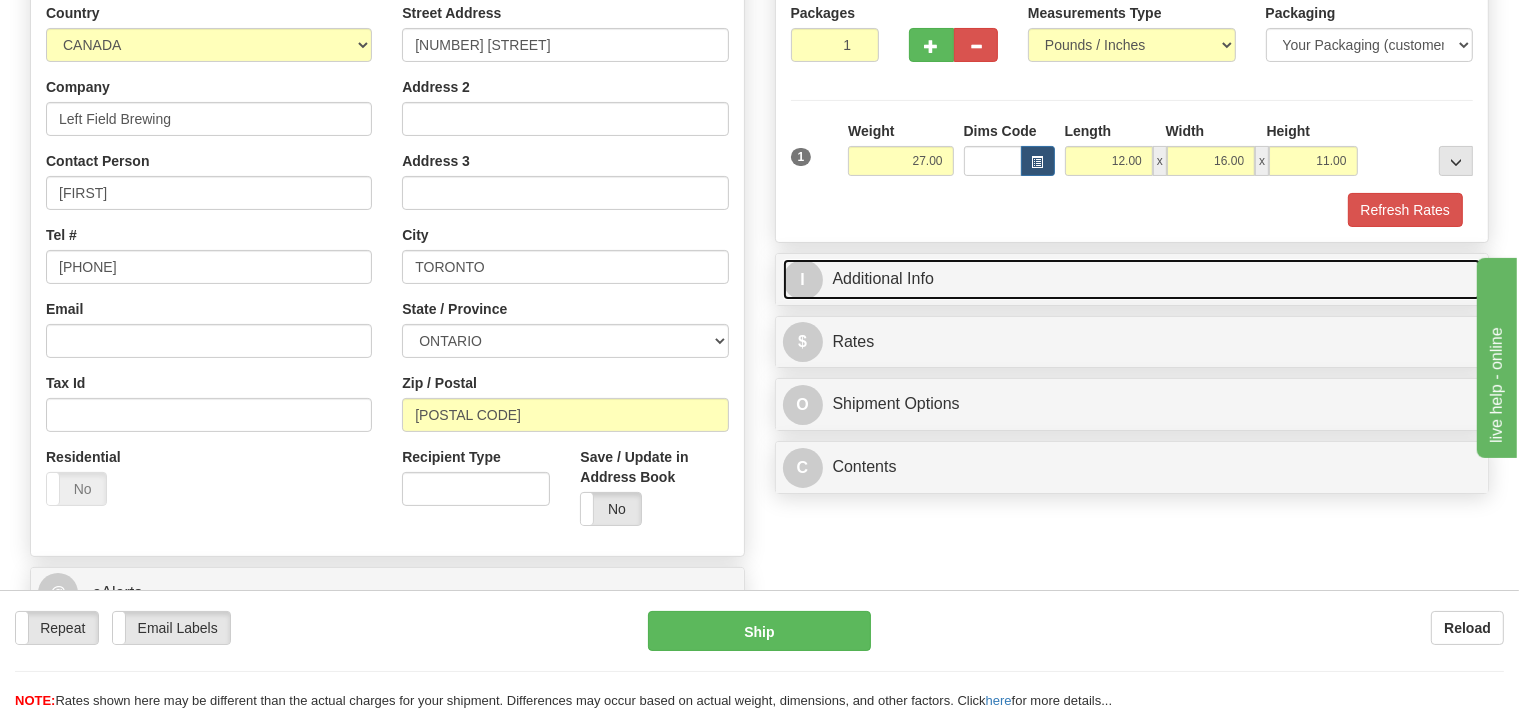 click on "I Additional Info" at bounding box center [1132, 279] 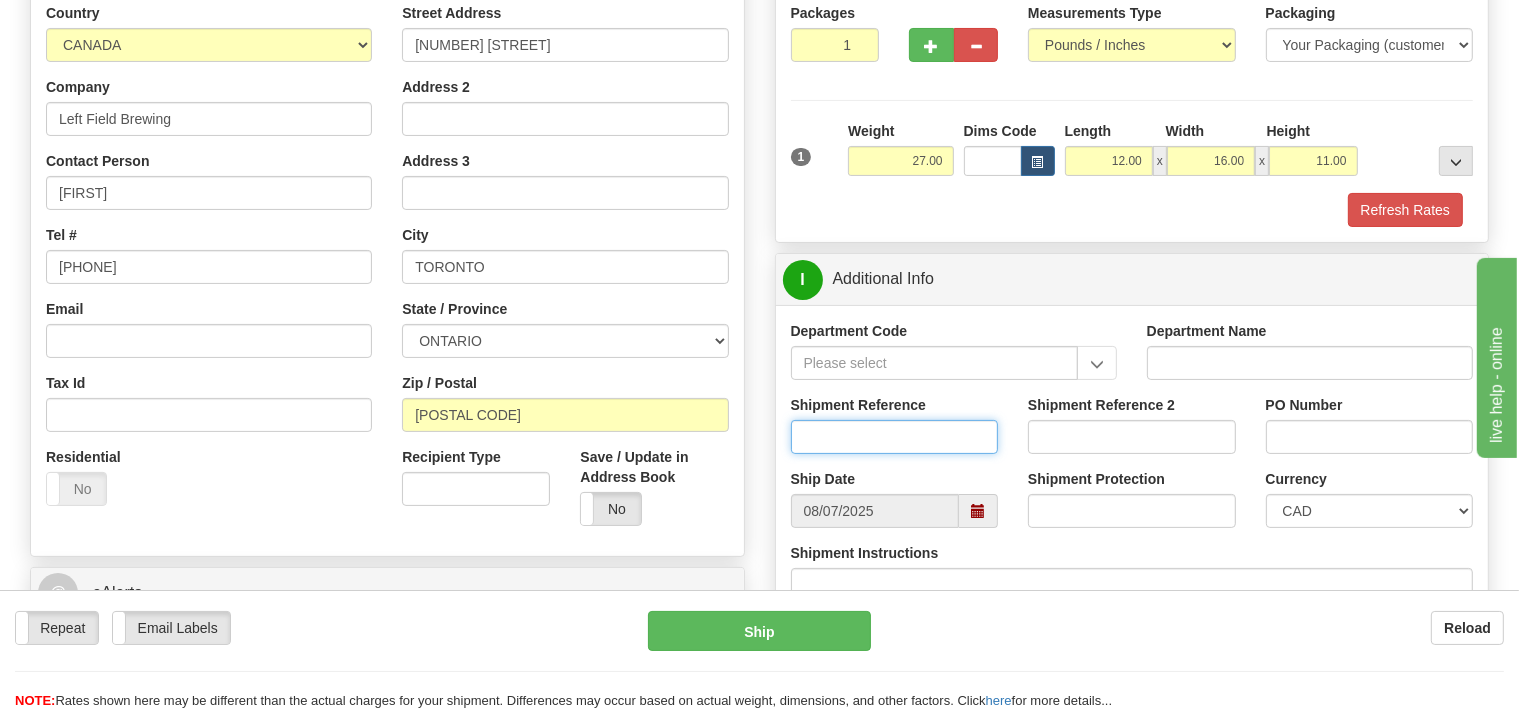click on "Shipment Reference" at bounding box center [895, 437] 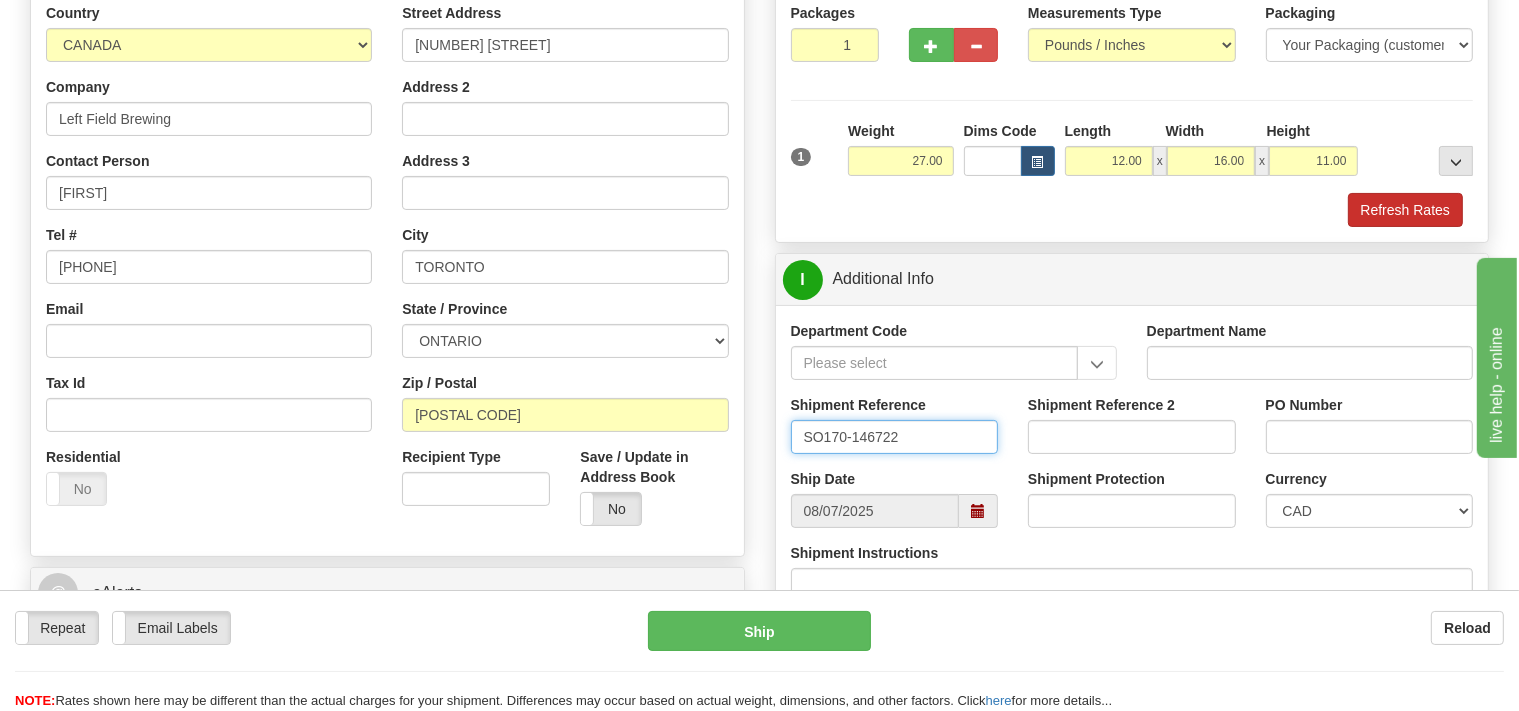 type on "SO170-146722" 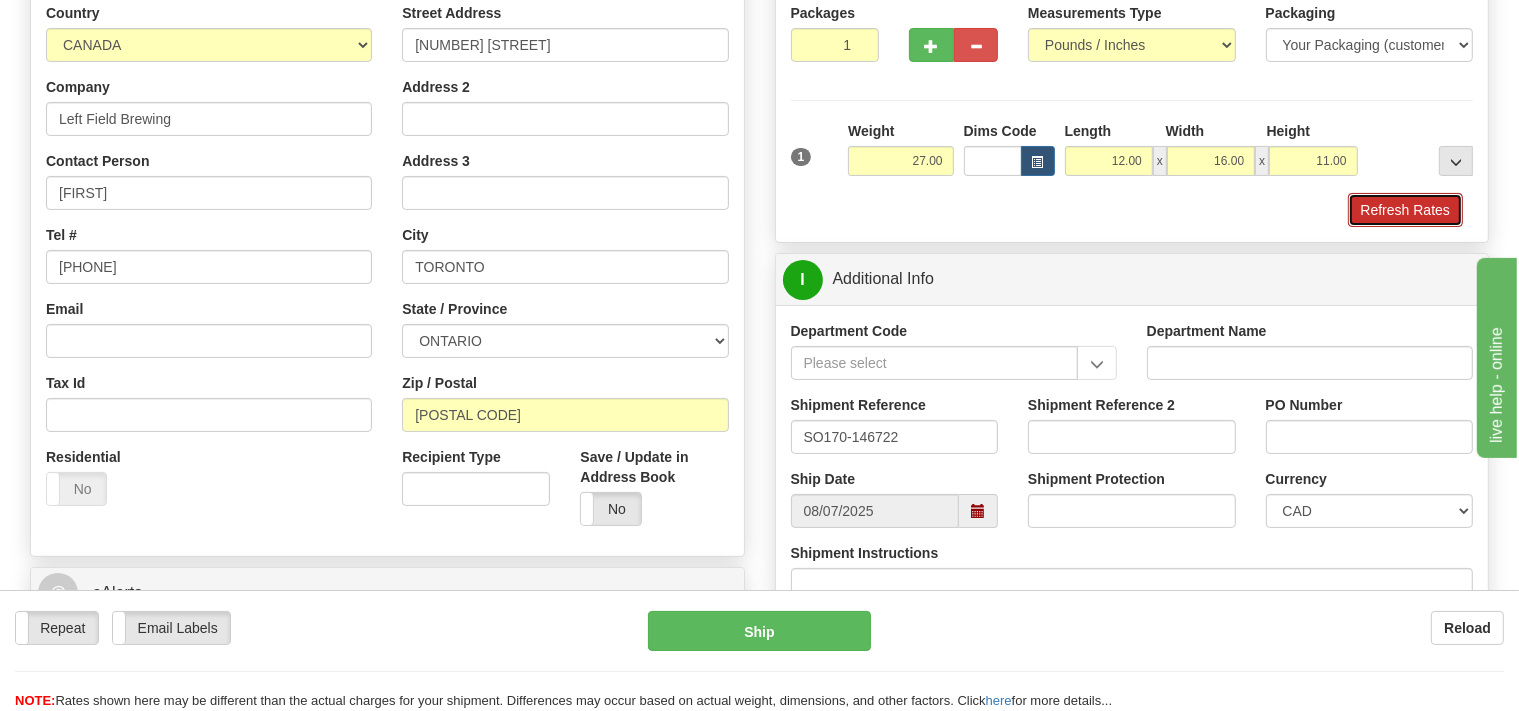 click on "Refresh Rates" at bounding box center [1405, 210] 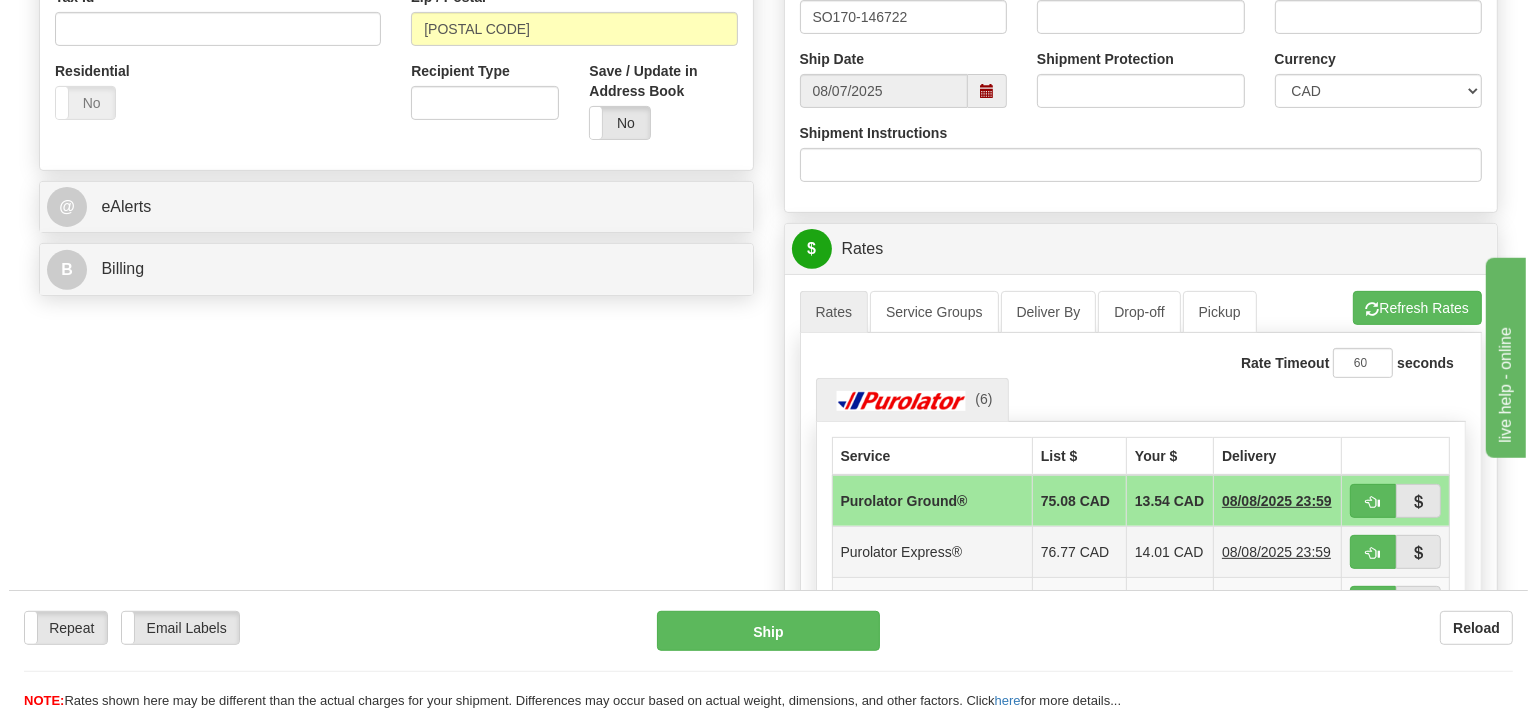 scroll, scrollTop: 739, scrollLeft: 0, axis: vertical 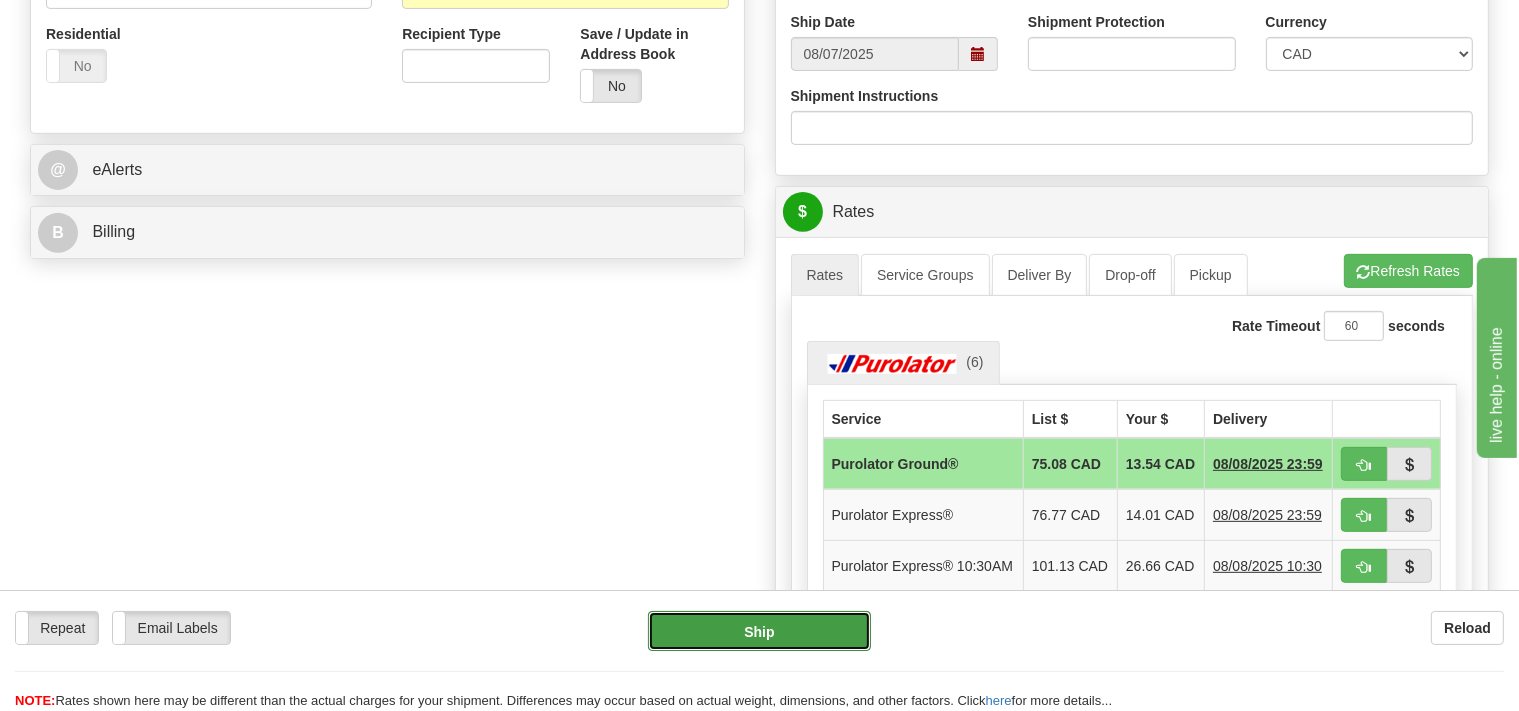 click on "Ship" at bounding box center (759, 631) 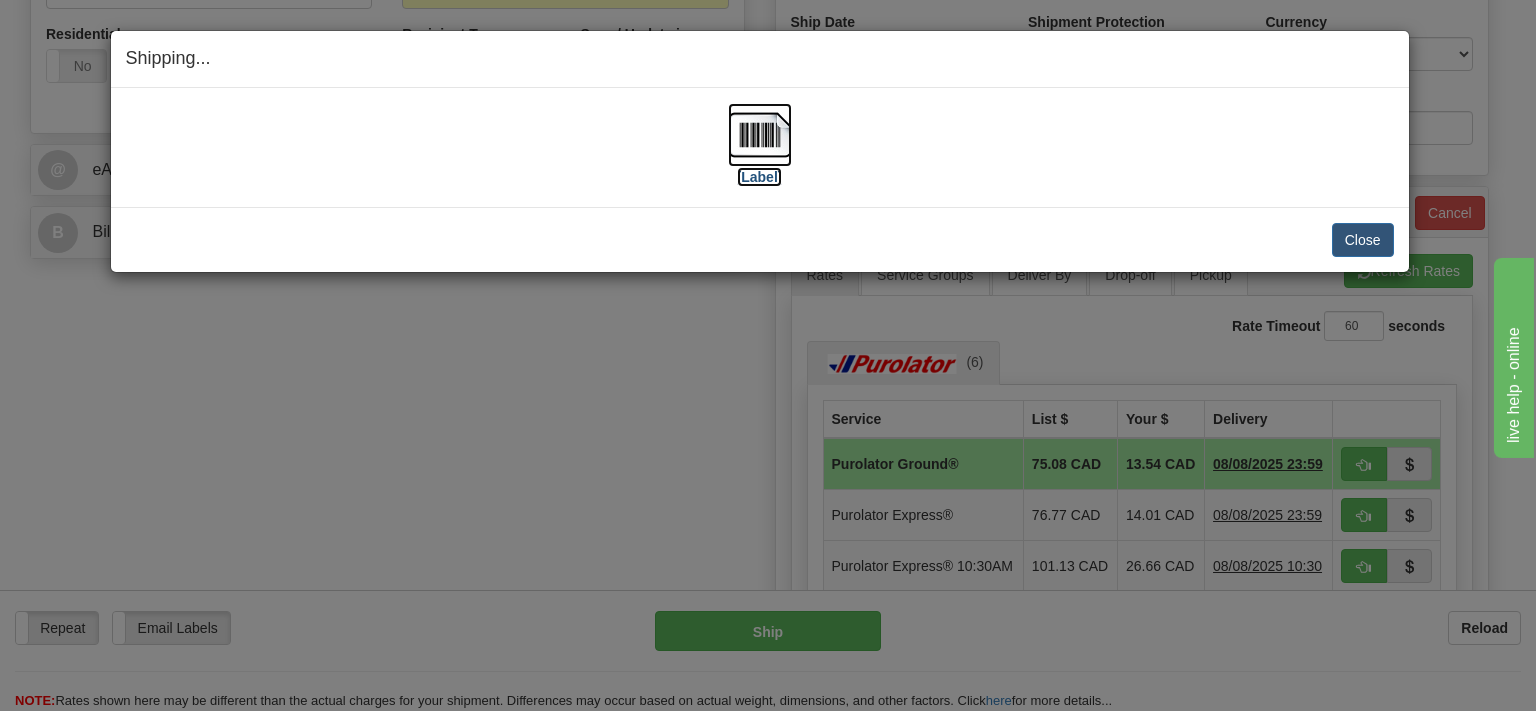 click at bounding box center [760, 135] 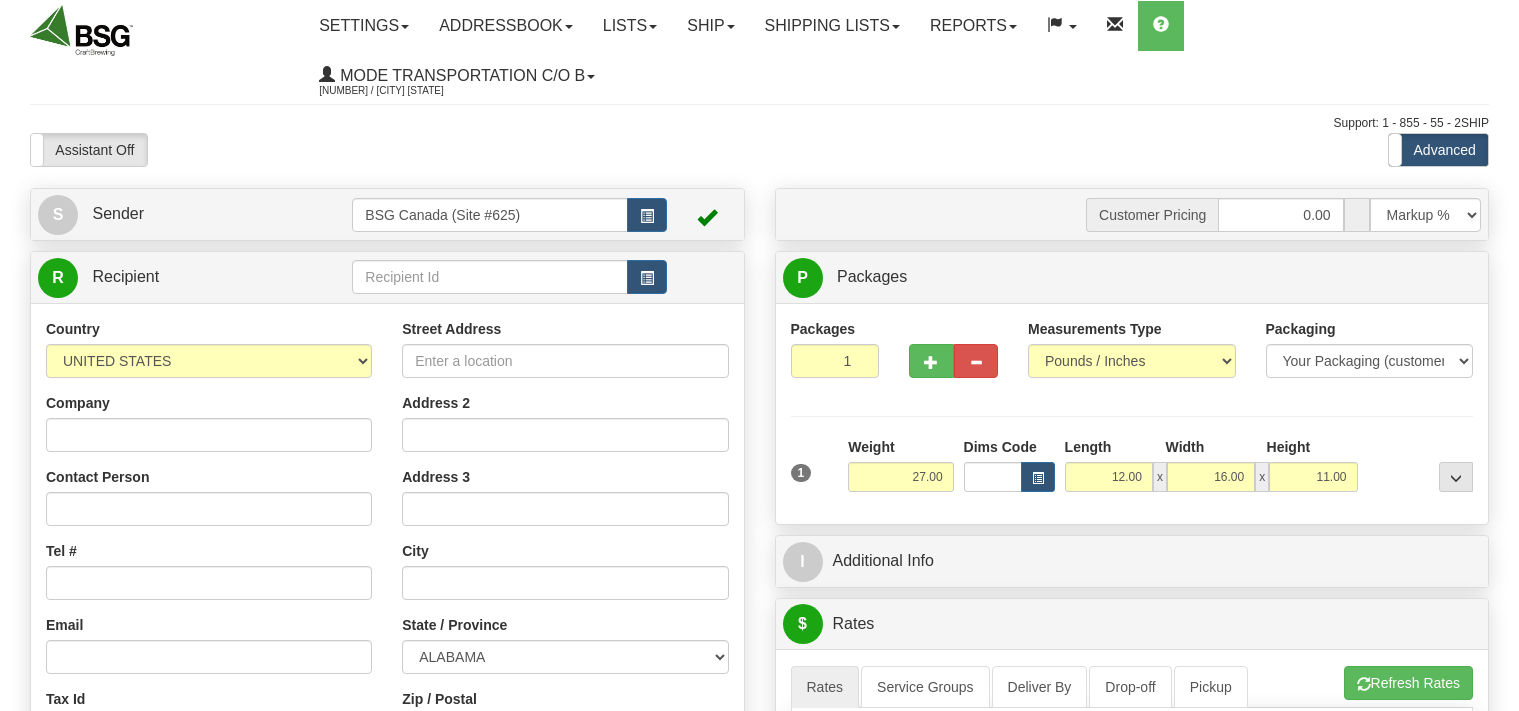 select on "0" 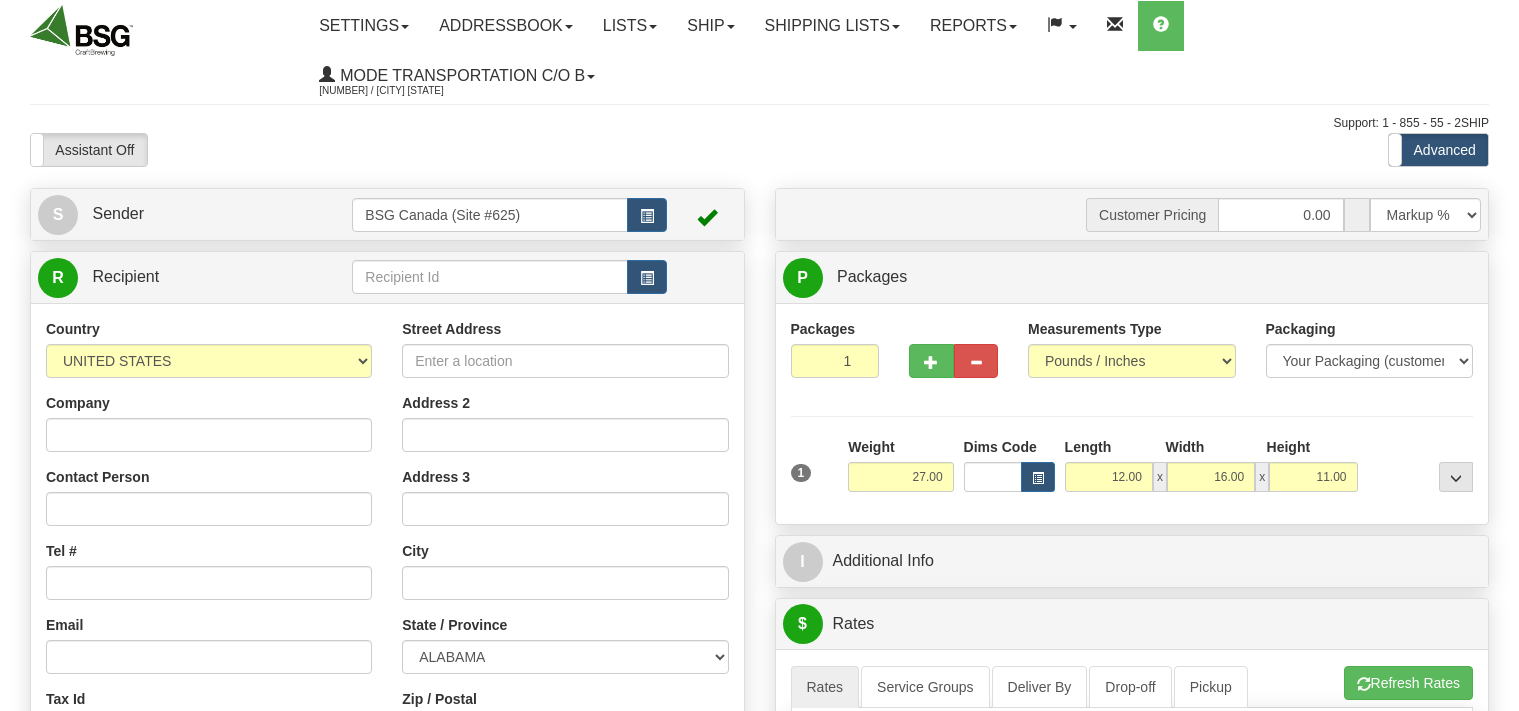 scroll, scrollTop: 751, scrollLeft: 0, axis: vertical 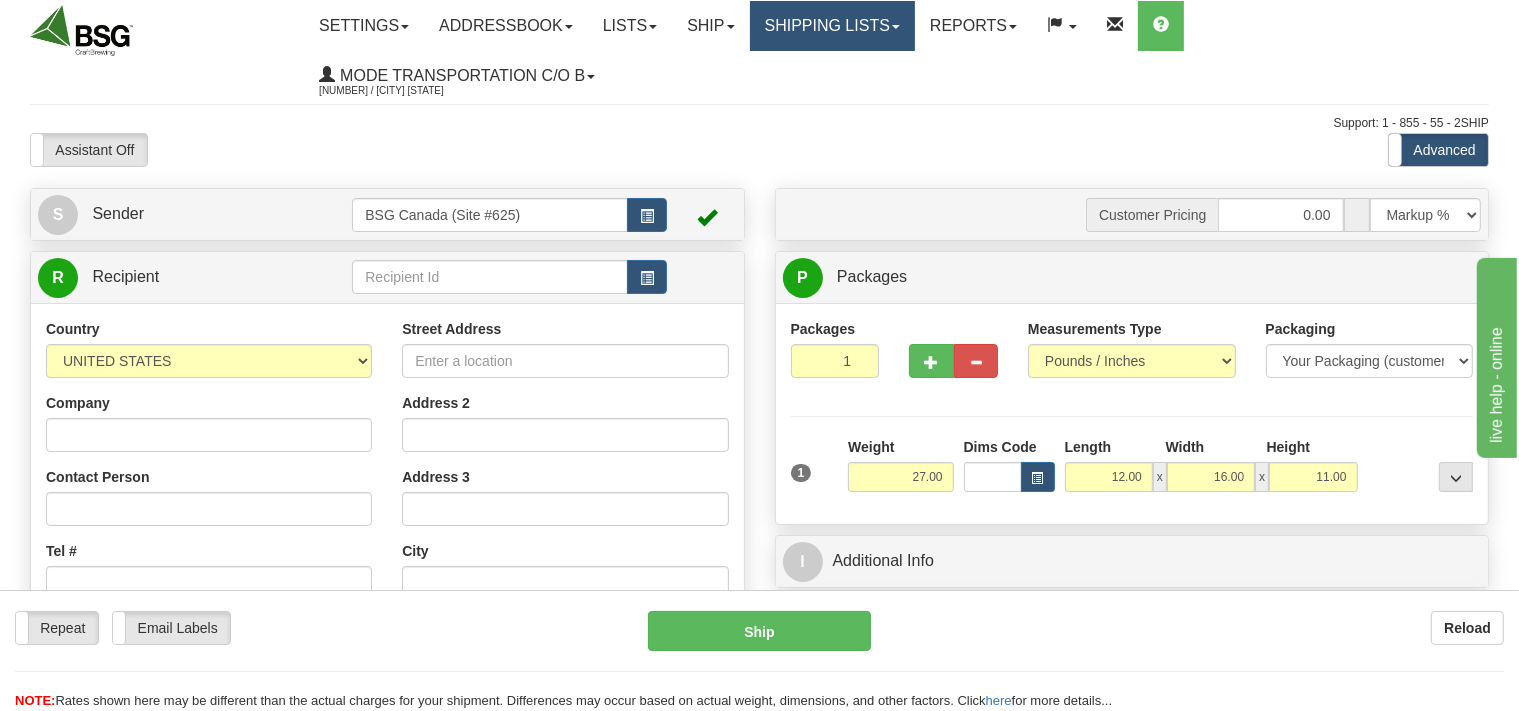click on "Shipping lists" at bounding box center [832, 26] 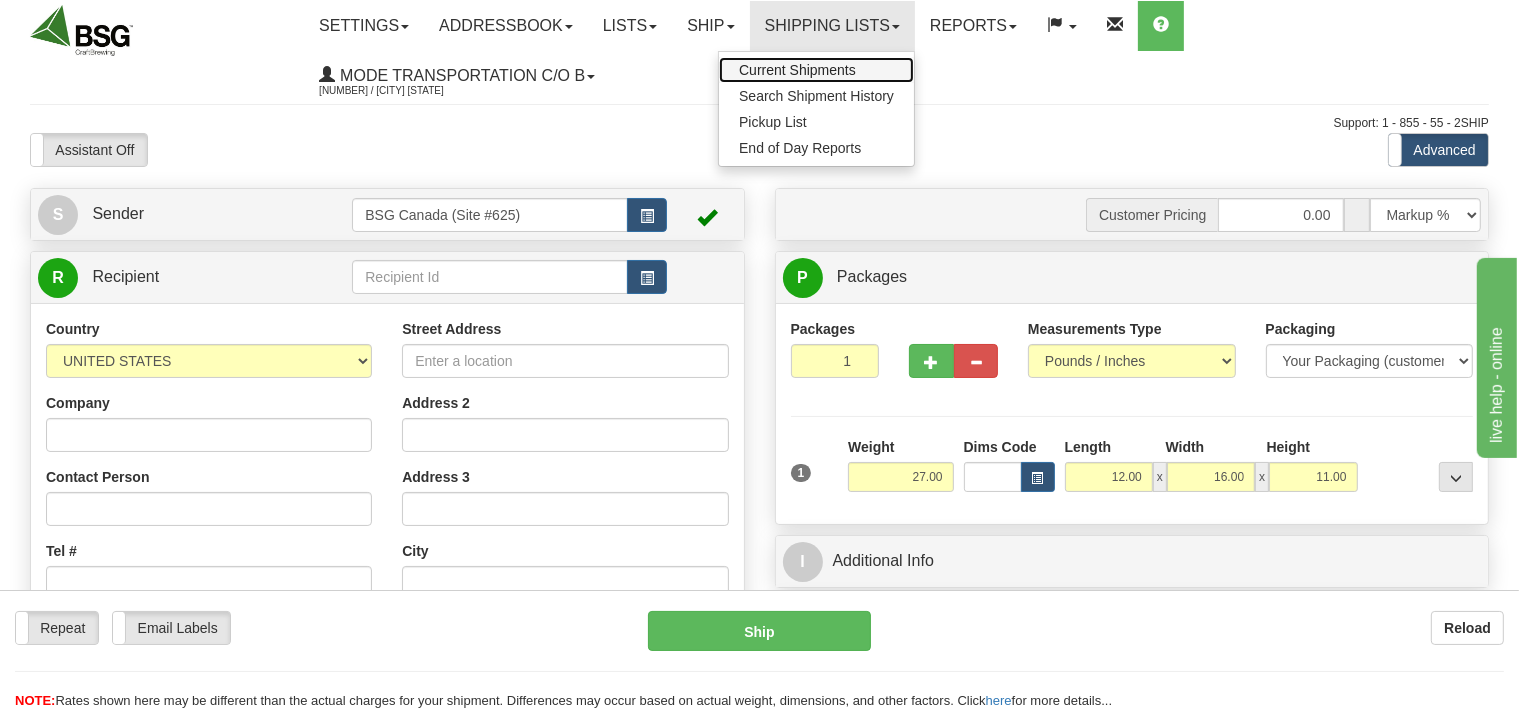 click on "Current Shipments" at bounding box center (797, 70) 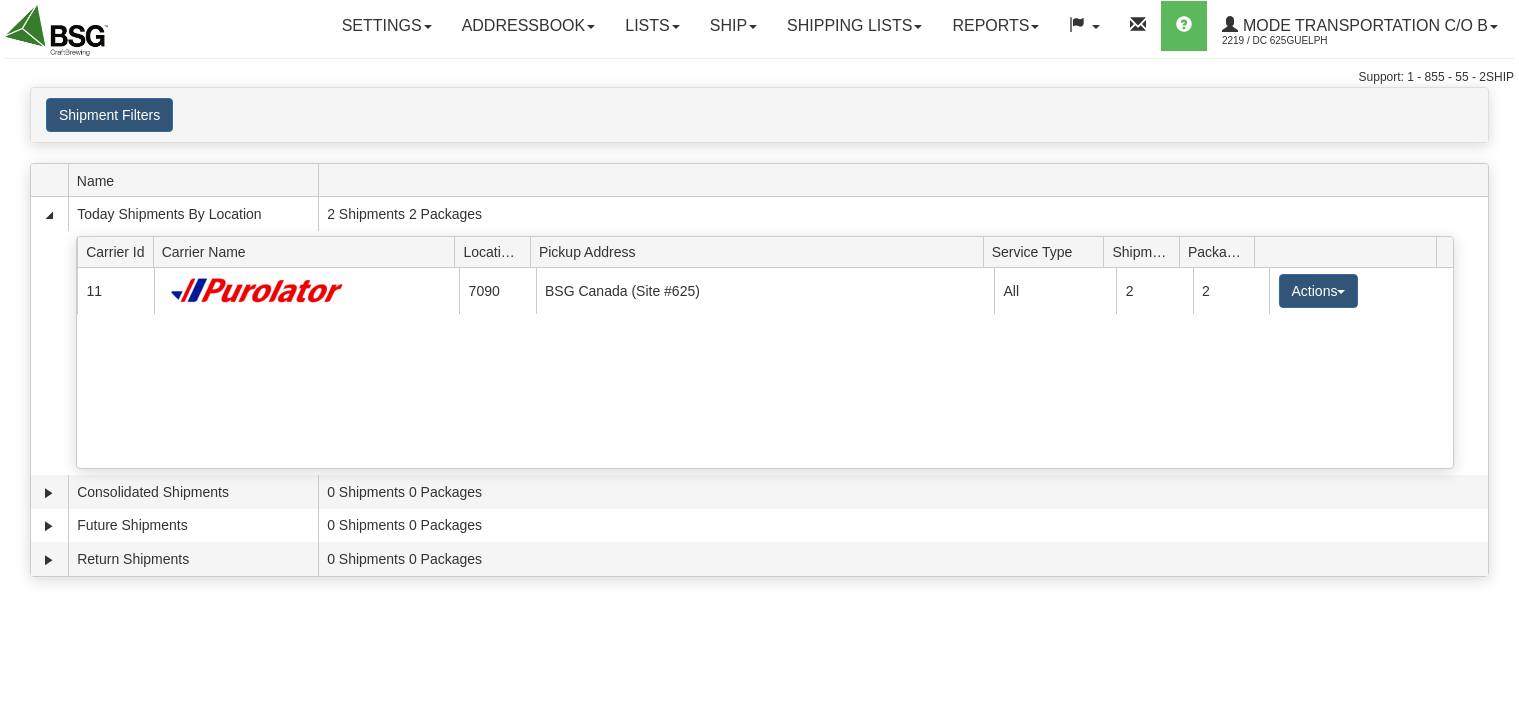 scroll, scrollTop: 0, scrollLeft: 0, axis: both 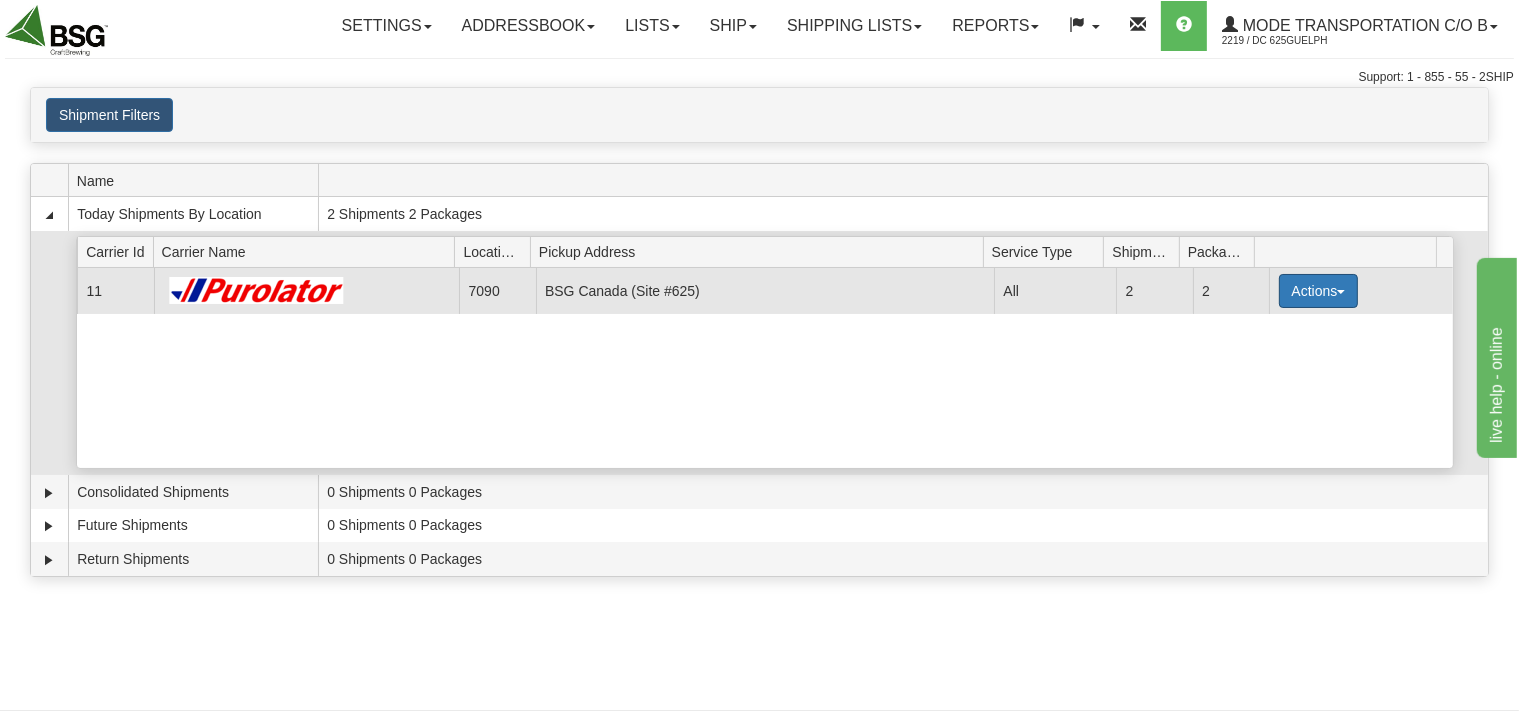 drag, startPoint x: 1298, startPoint y: 267, endPoint x: 1294, endPoint y: 283, distance: 16.492422 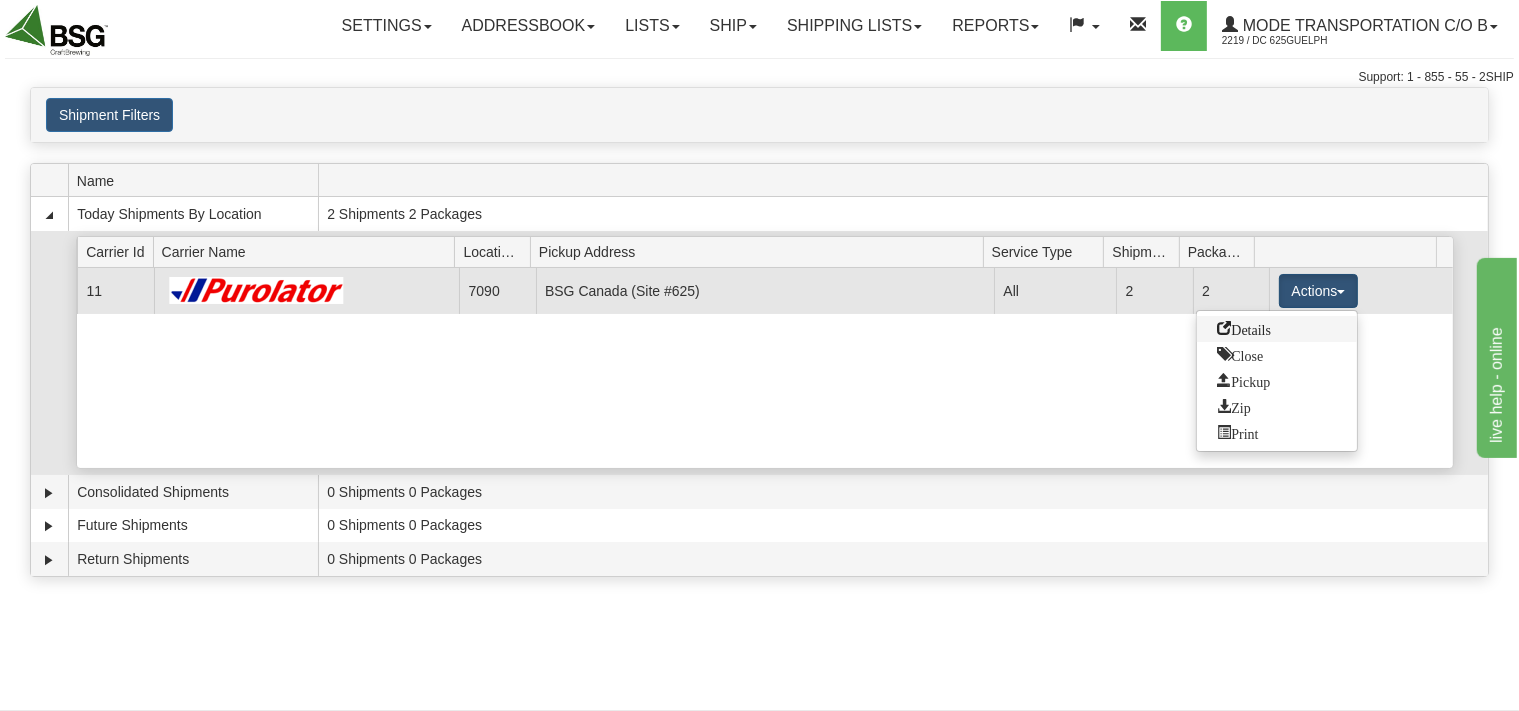 click on "Details" at bounding box center (1244, 328) 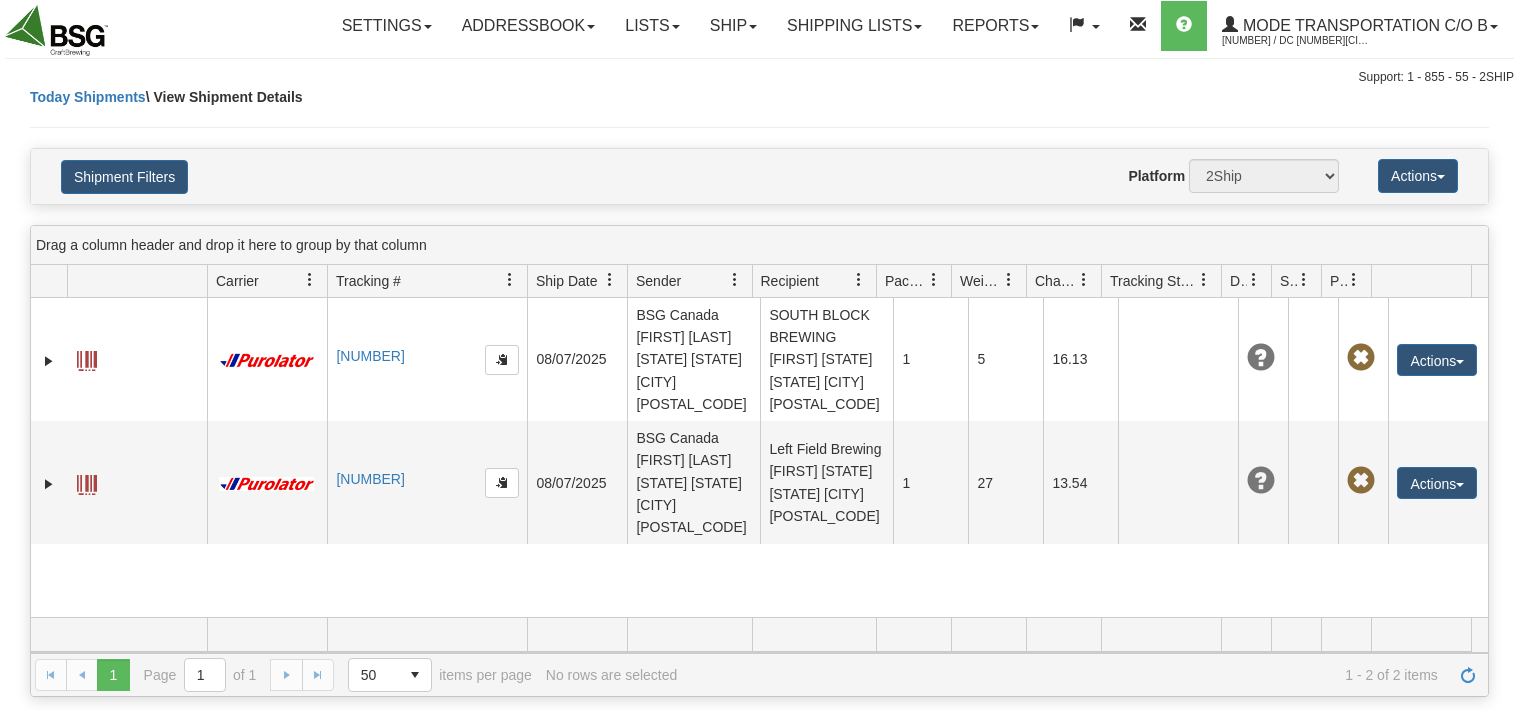 scroll, scrollTop: 0, scrollLeft: 0, axis: both 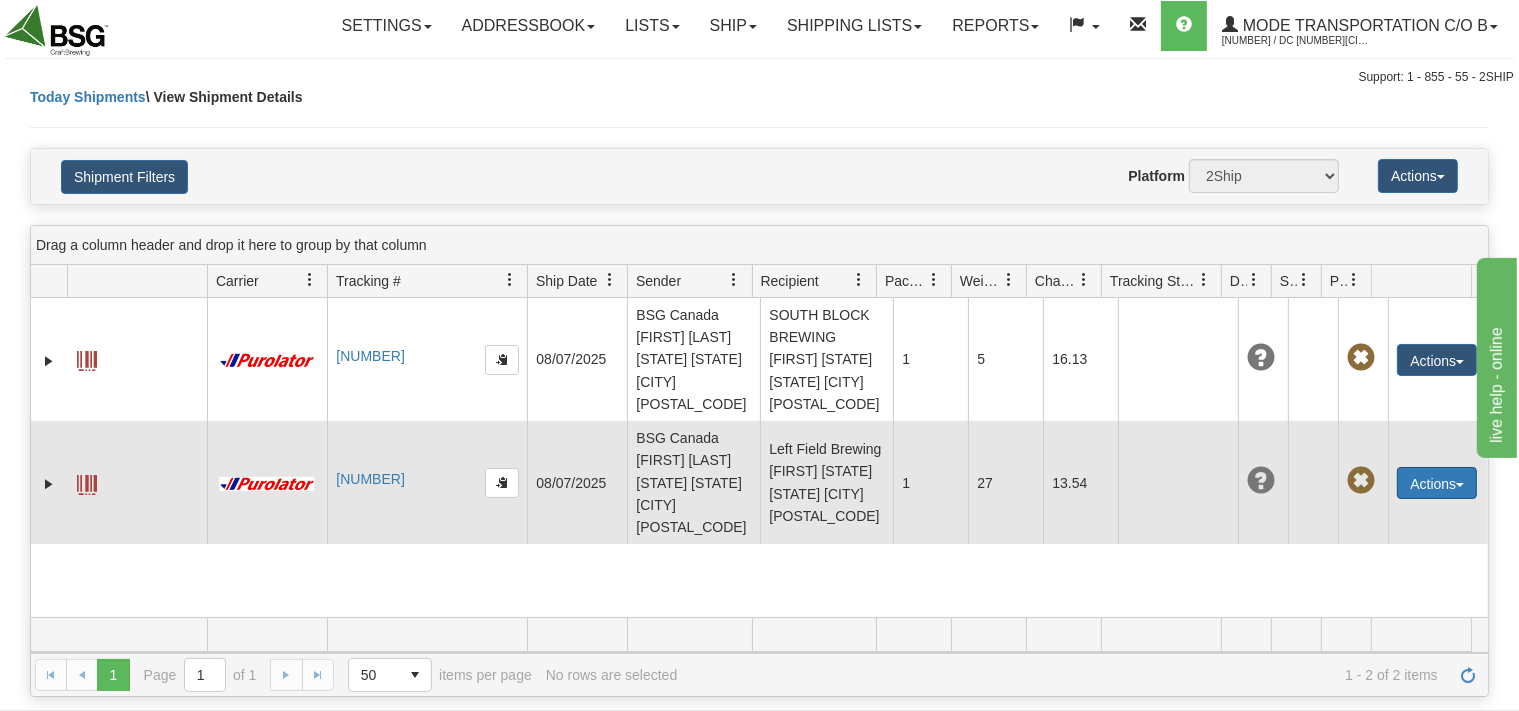 click on "Actions" at bounding box center (1437, 483) 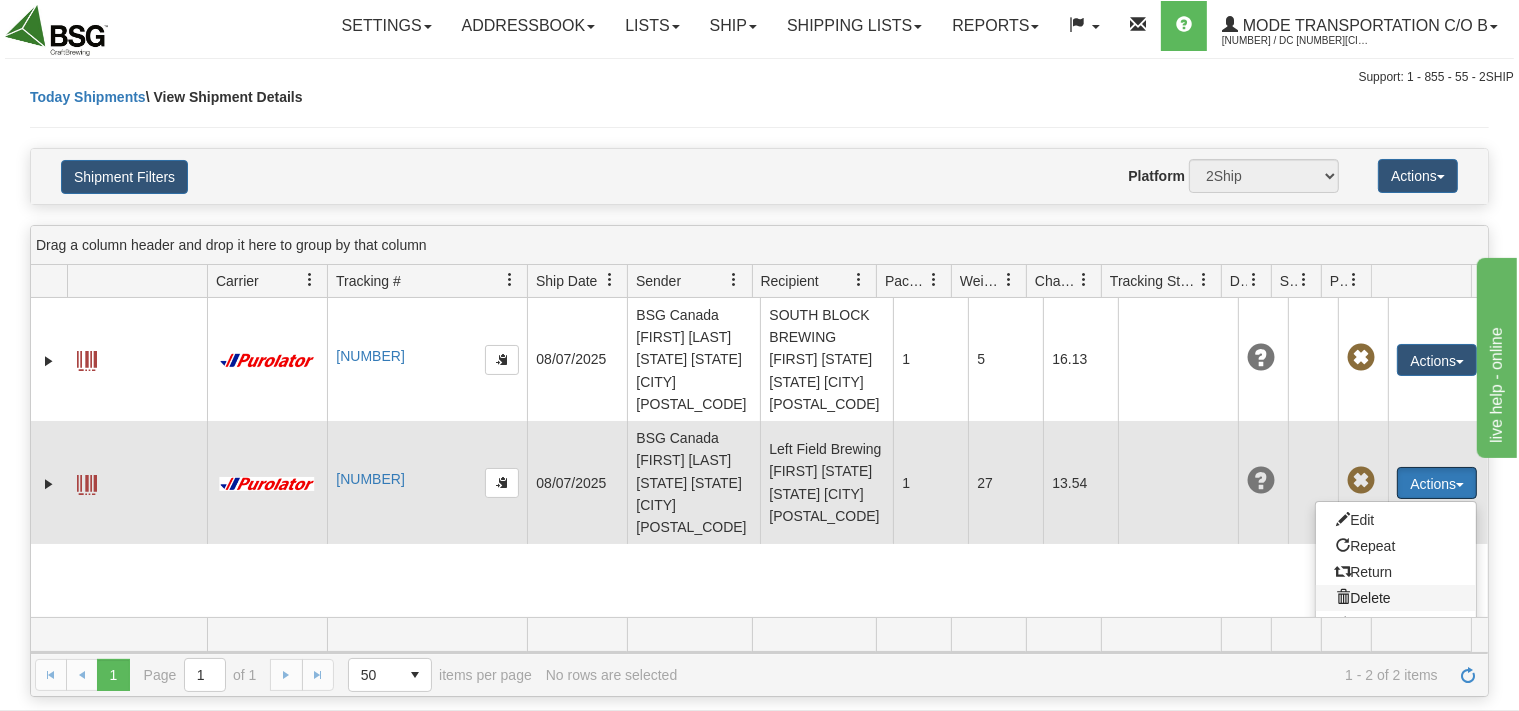 click at bounding box center [1343, 597] 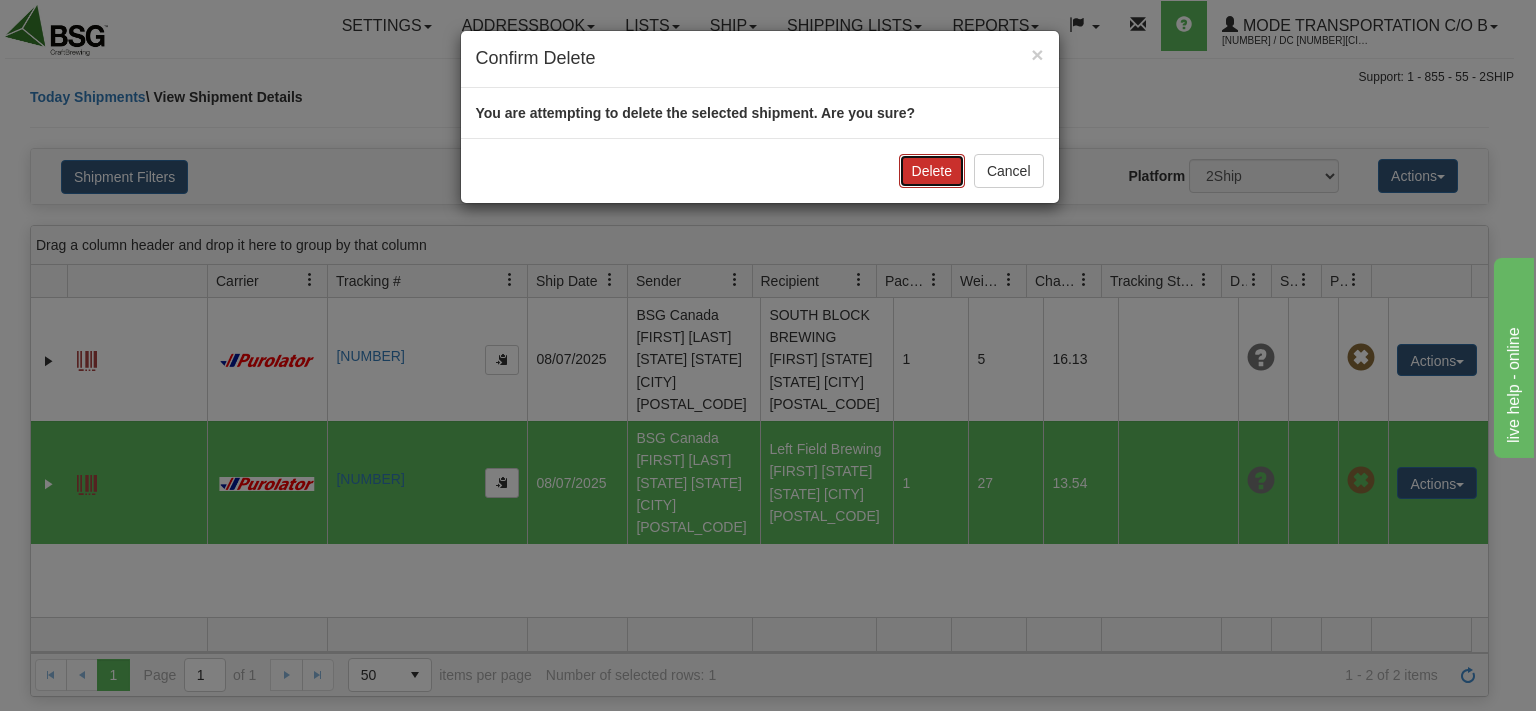 click on "Delete" at bounding box center (932, 171) 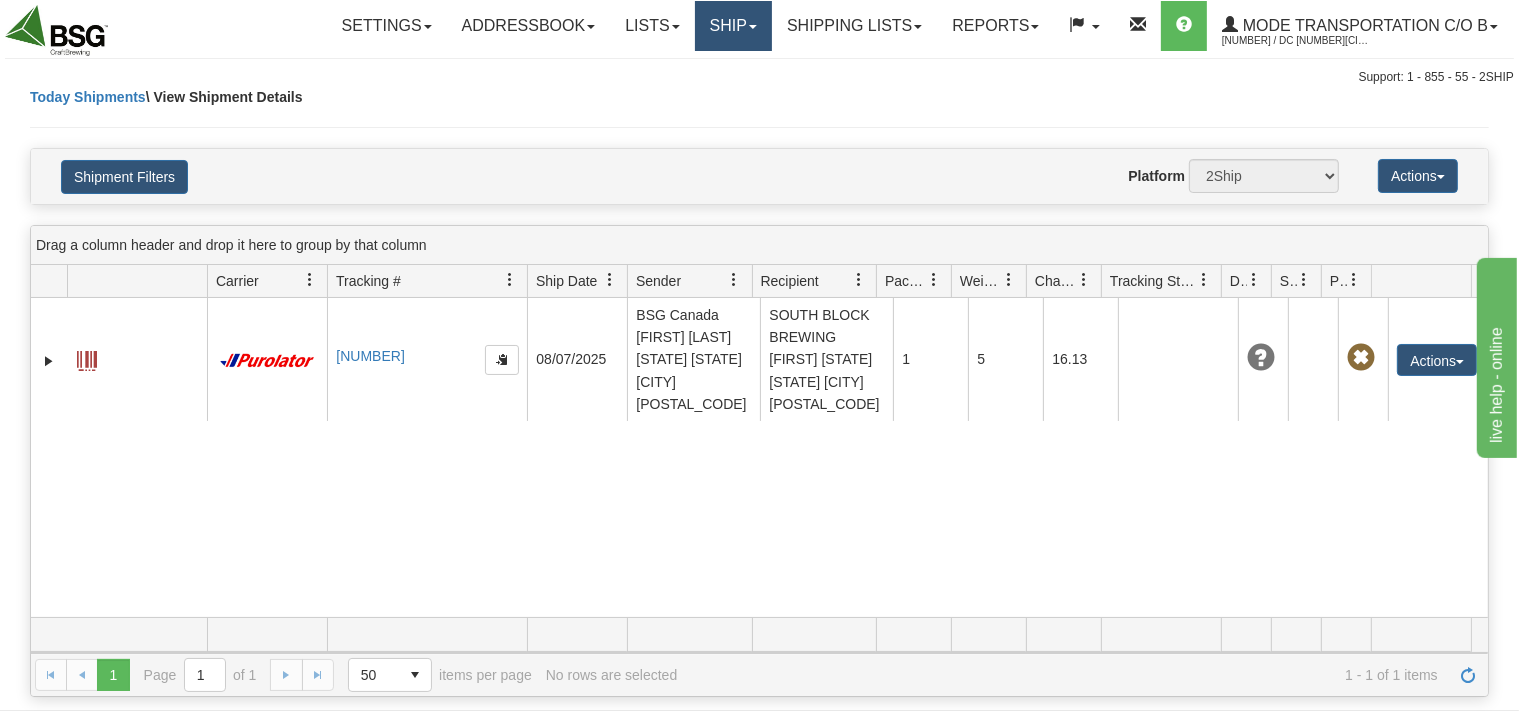click on "Ship" at bounding box center (733, 26) 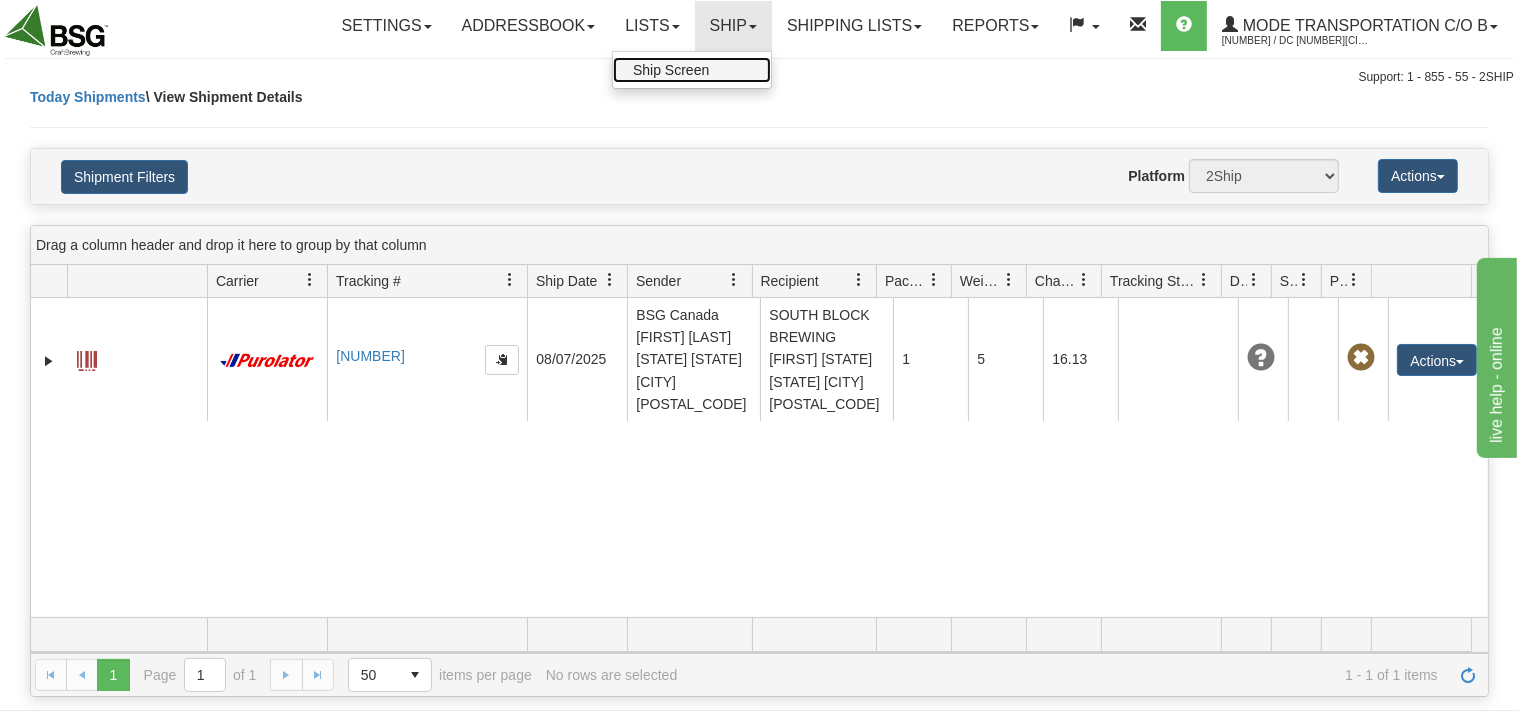 click on "Ship Screen" at bounding box center (692, 70) 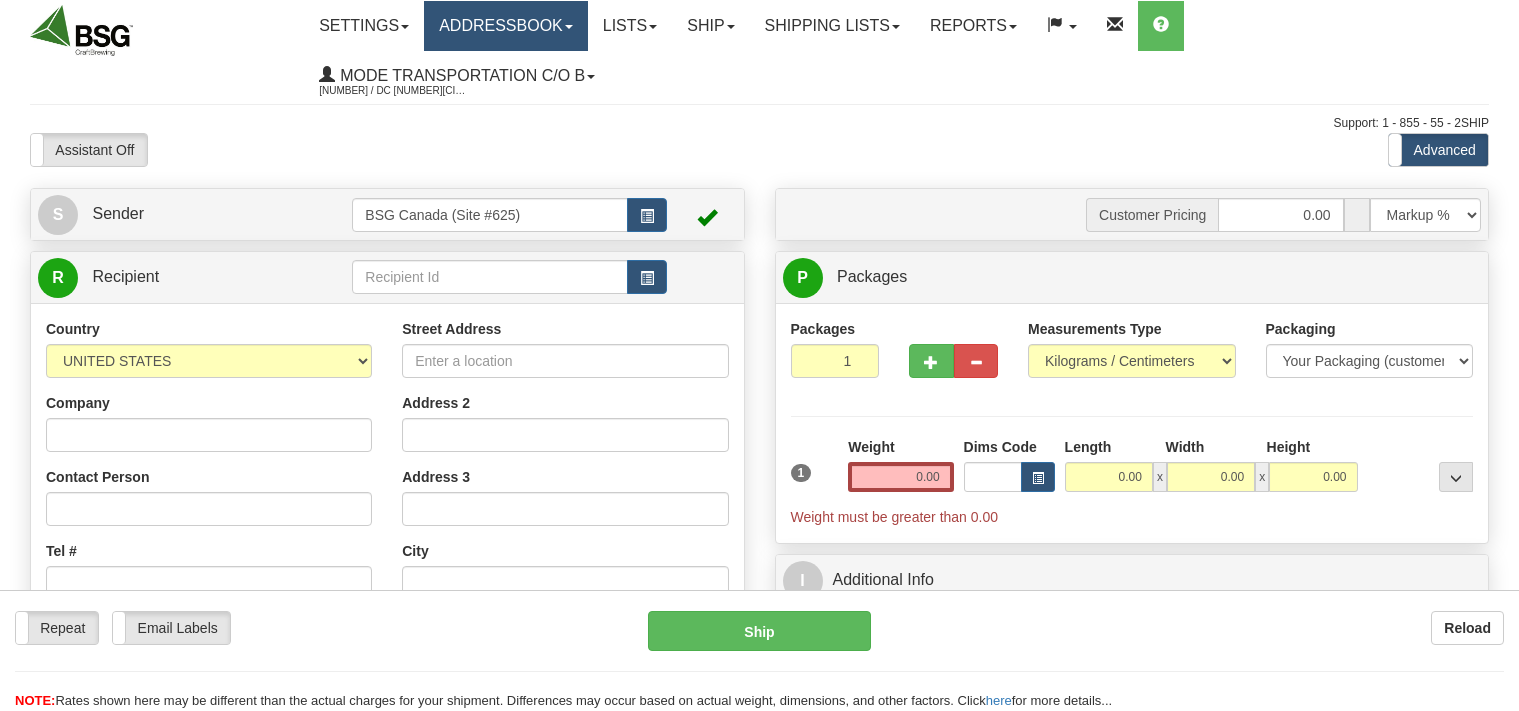 scroll, scrollTop: 0, scrollLeft: 0, axis: both 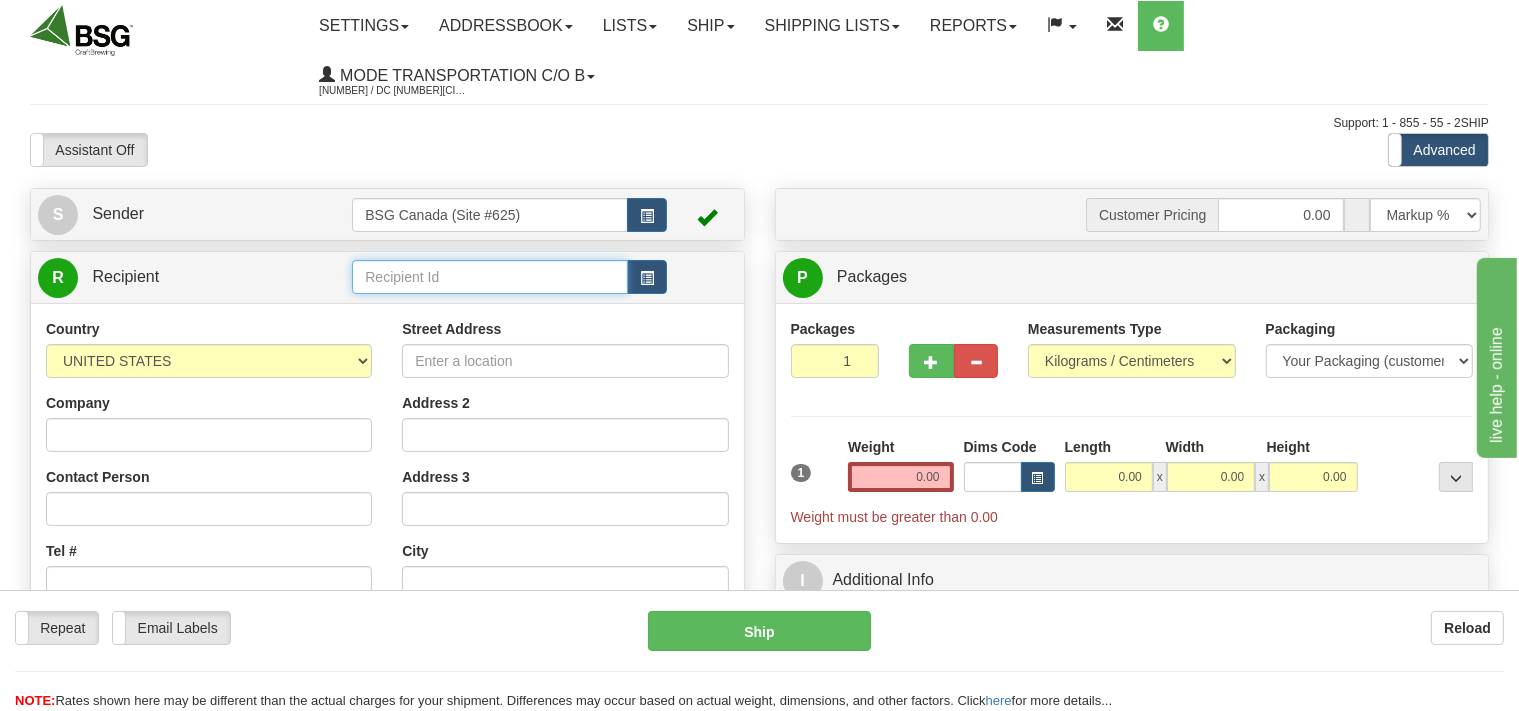 click at bounding box center [489, 277] 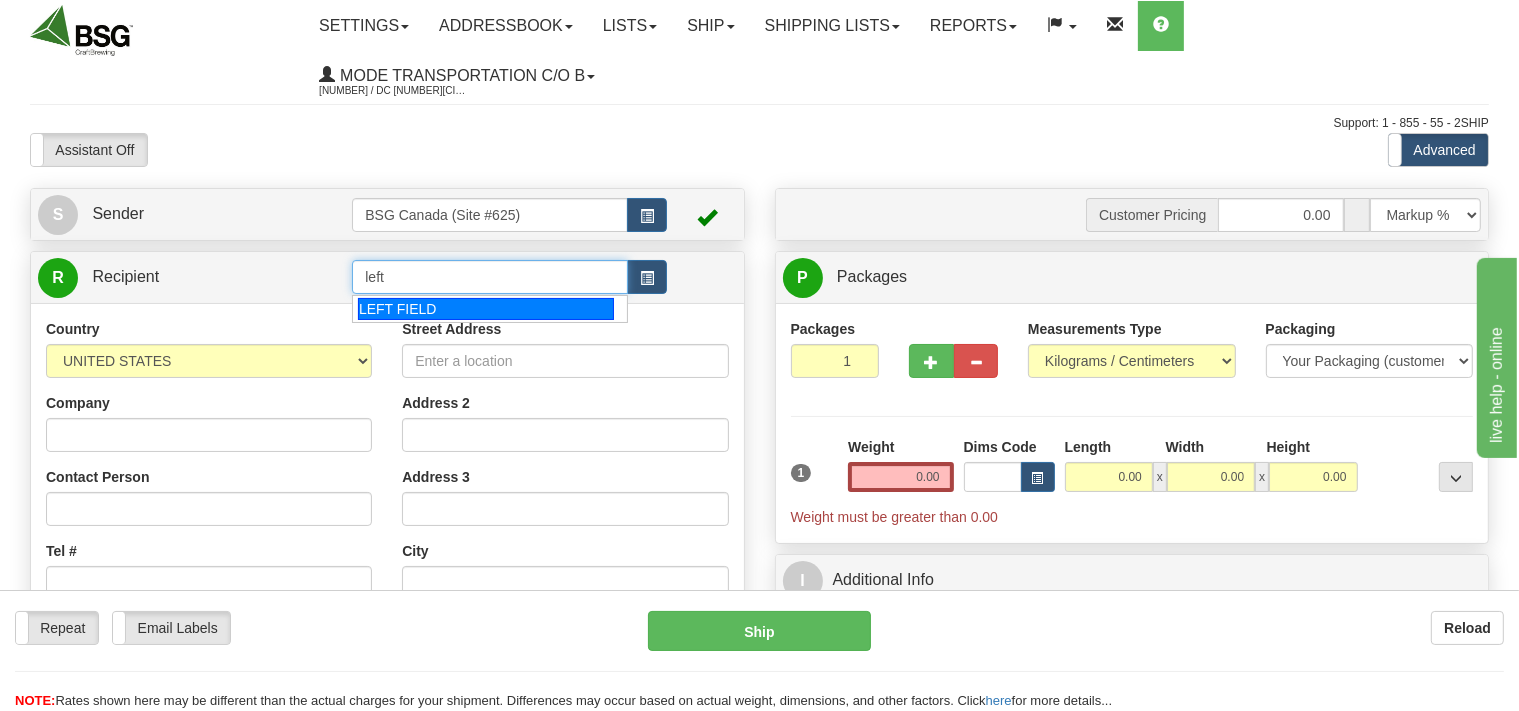 click on "LEFT FIELD" at bounding box center (486, 309) 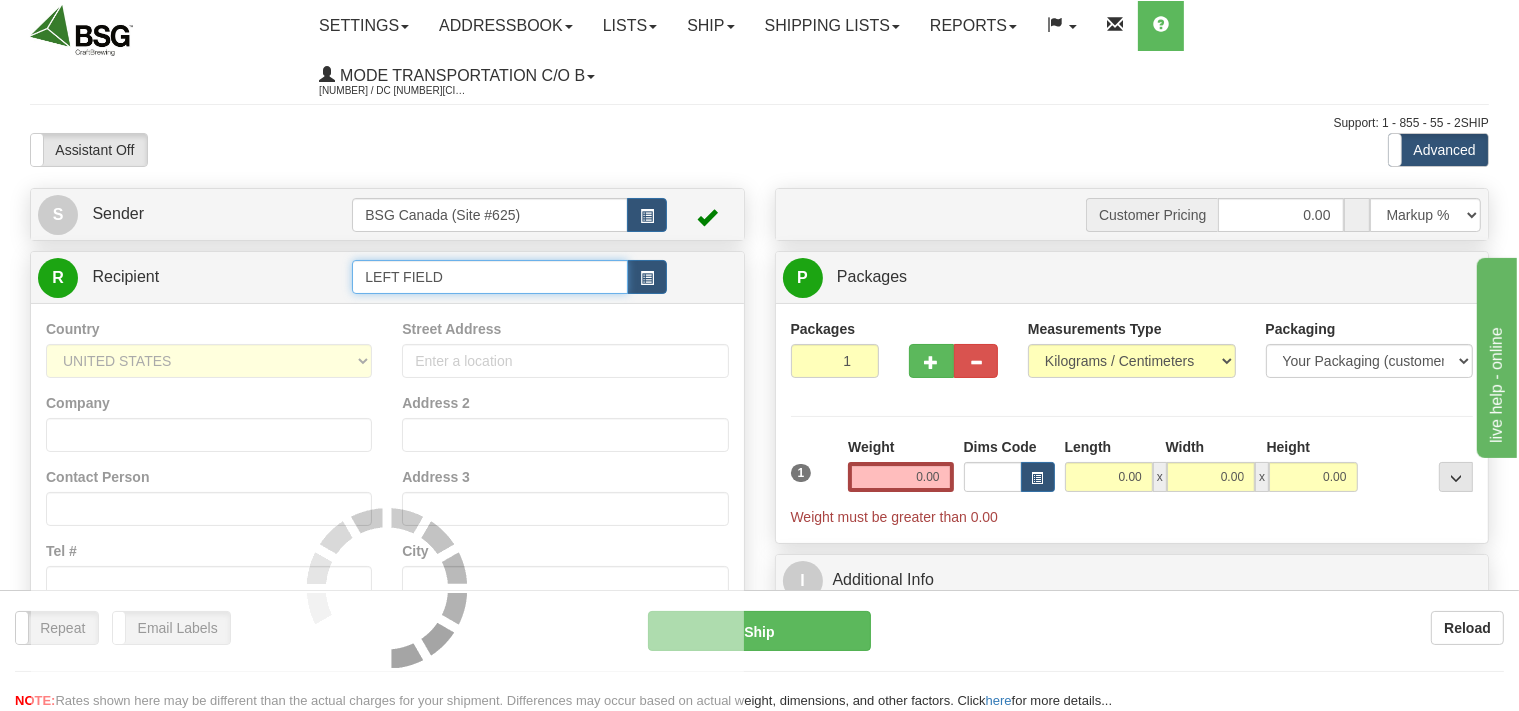 type on "LEFT FIELD" 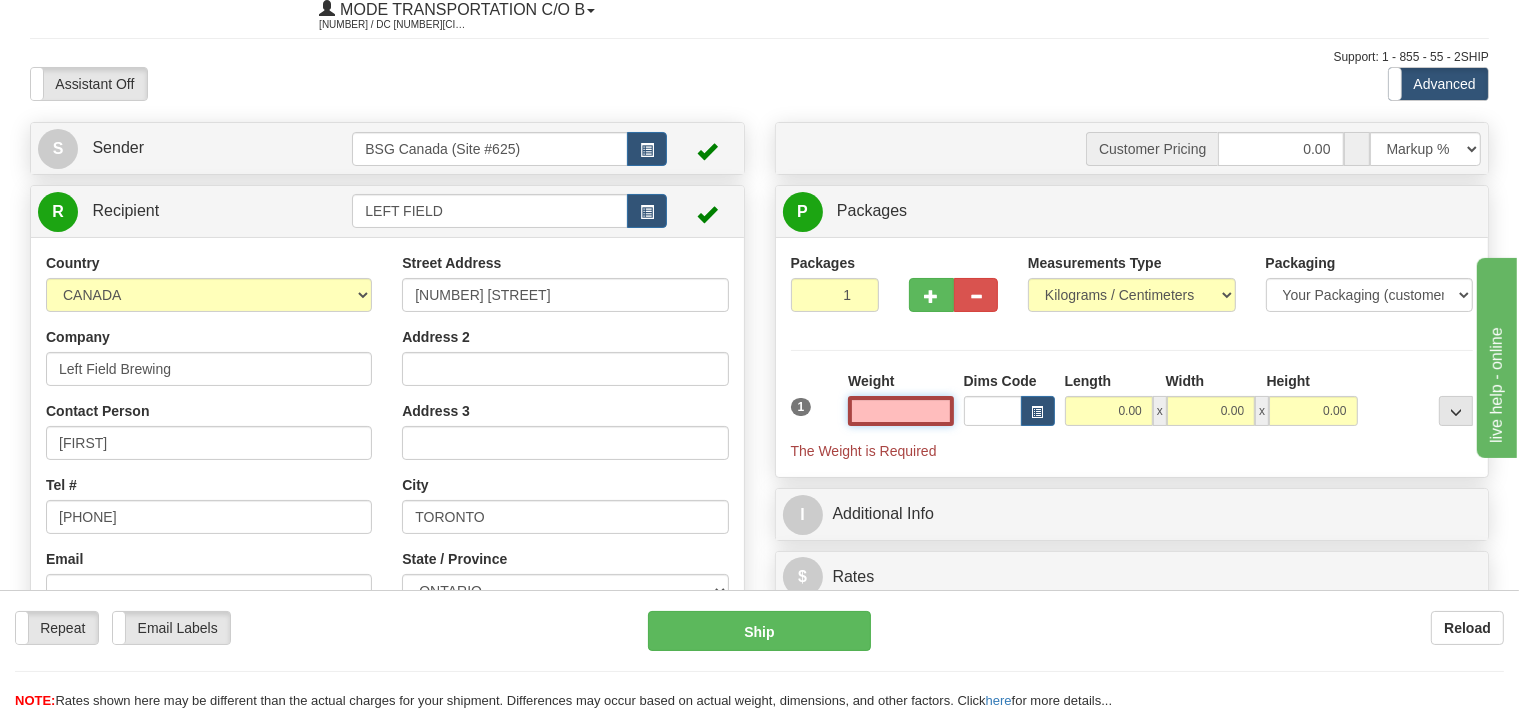 scroll, scrollTop: 105, scrollLeft: 0, axis: vertical 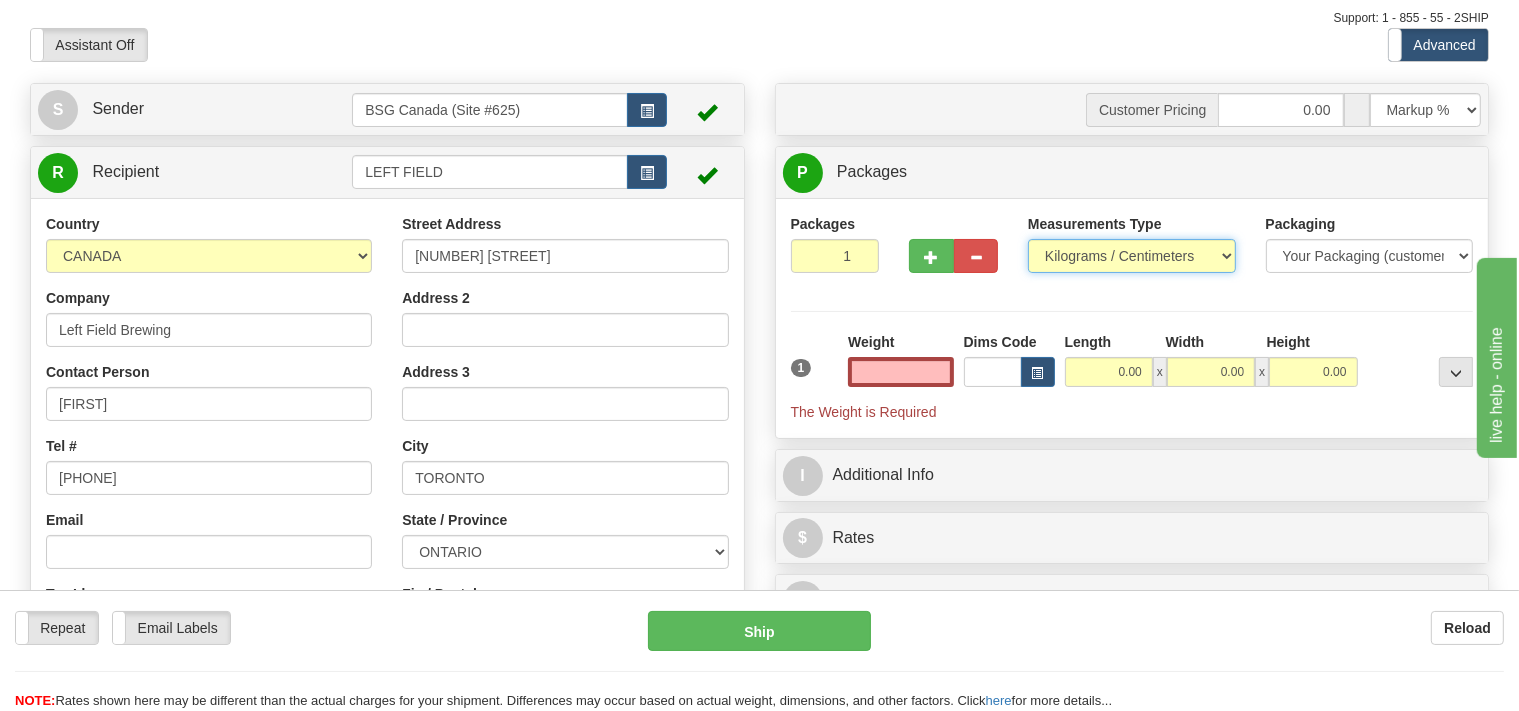 type on "0.00" 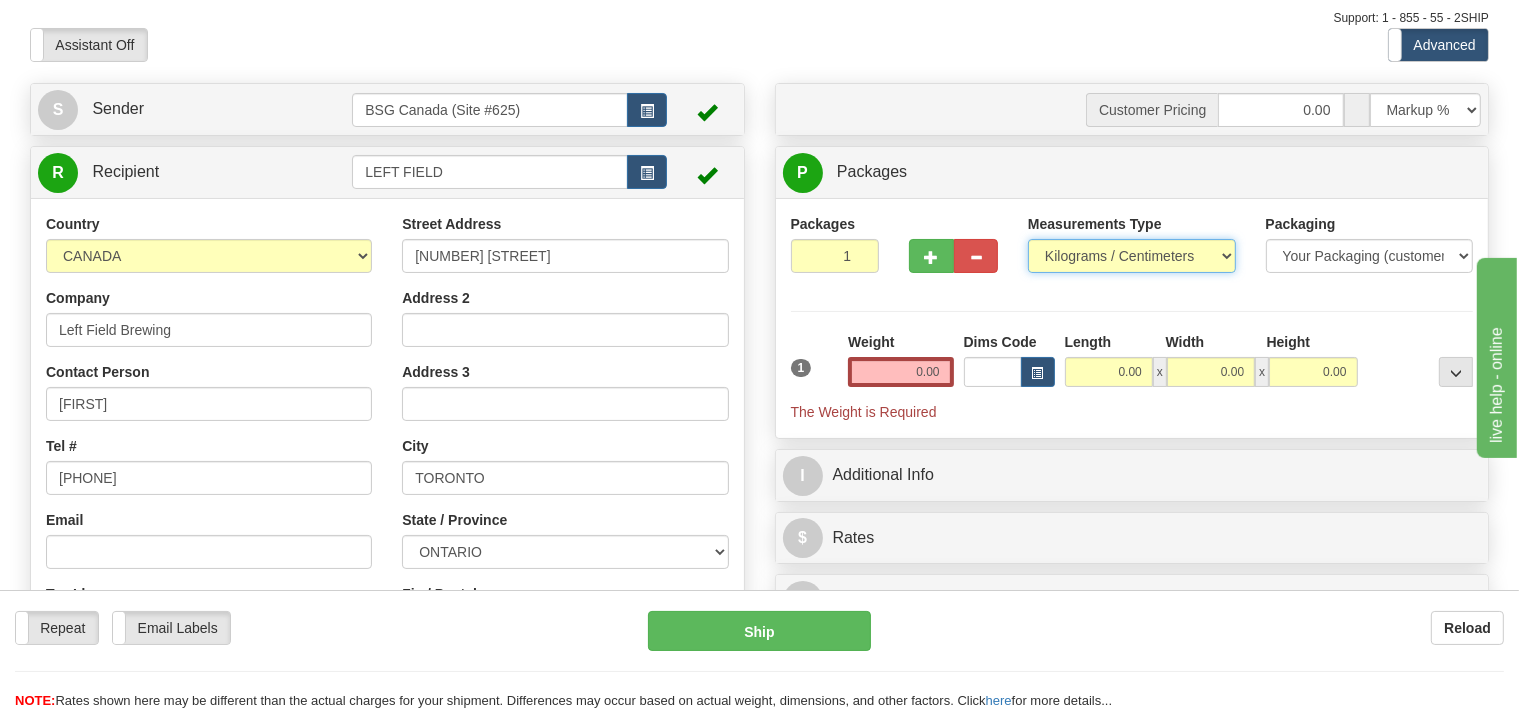 click on "Pounds / Inches
Kilograms / Centimeters" at bounding box center (1132, 256) 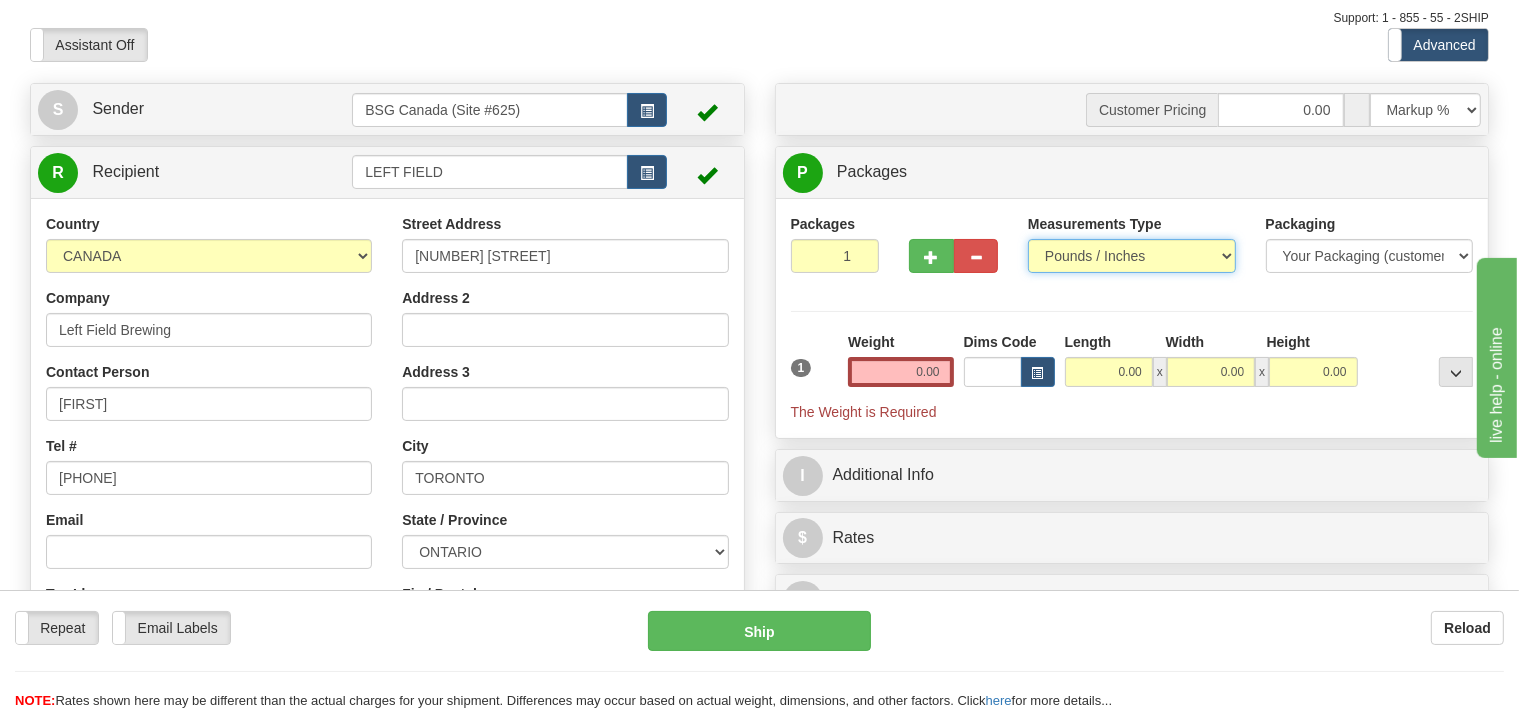 click on "Pounds / Inches" at bounding box center [0, 0] 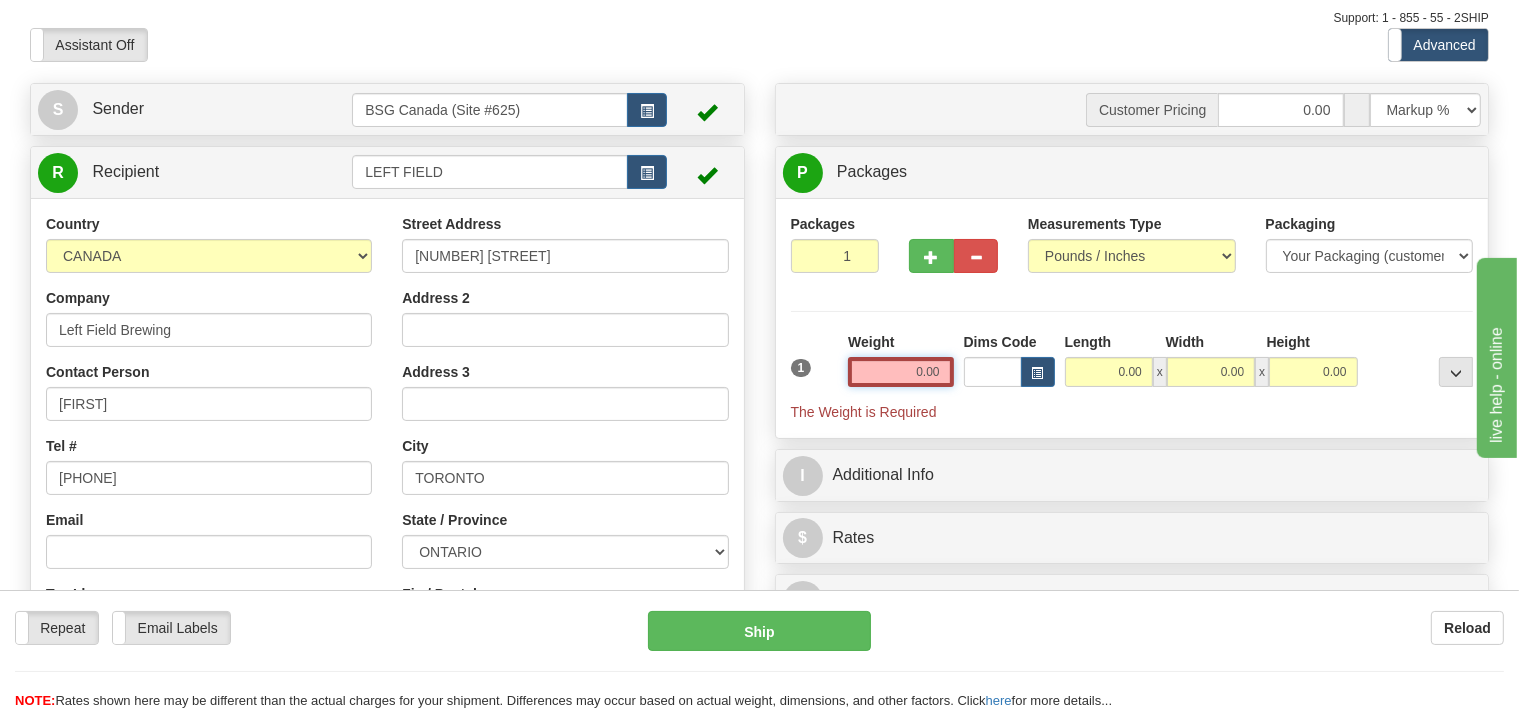 click on "0.00" at bounding box center [900, 372] 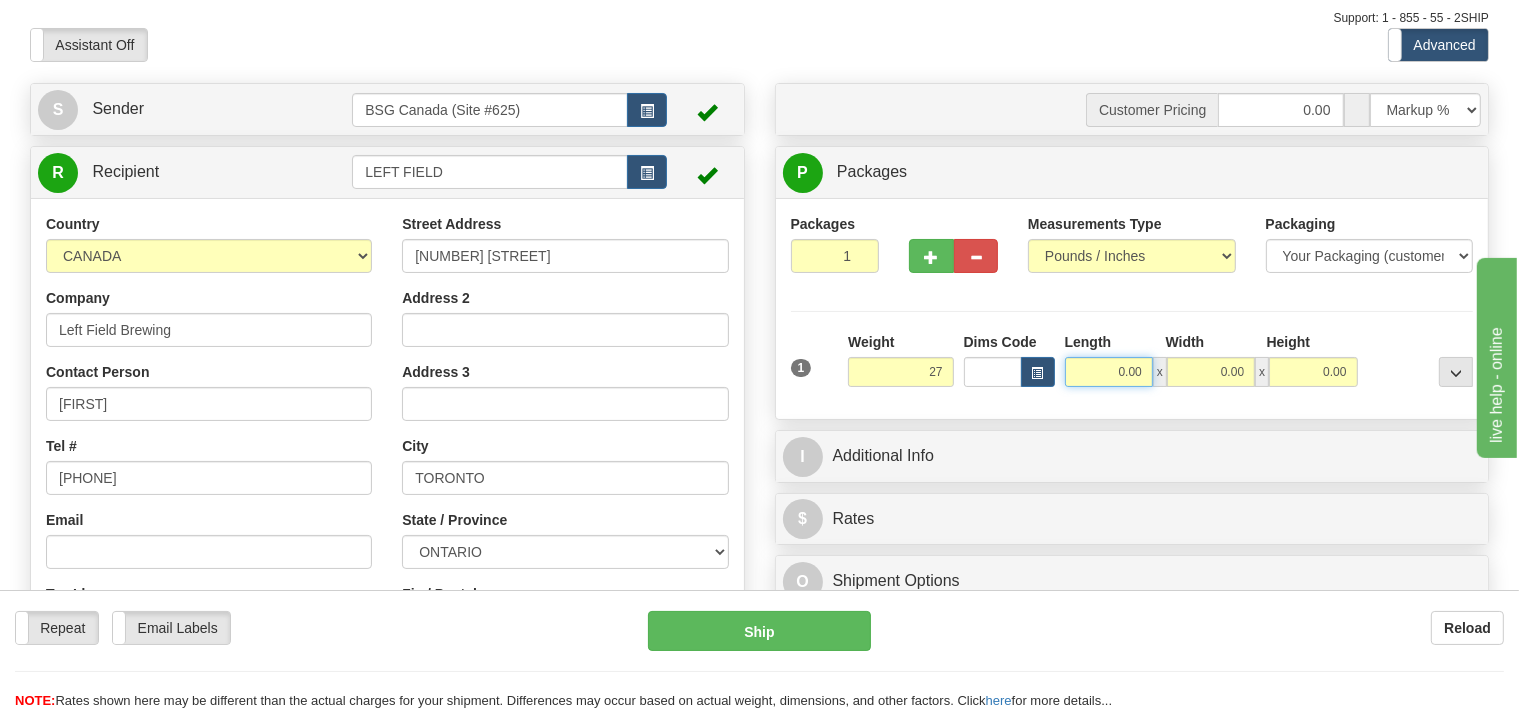 type on "27.00" 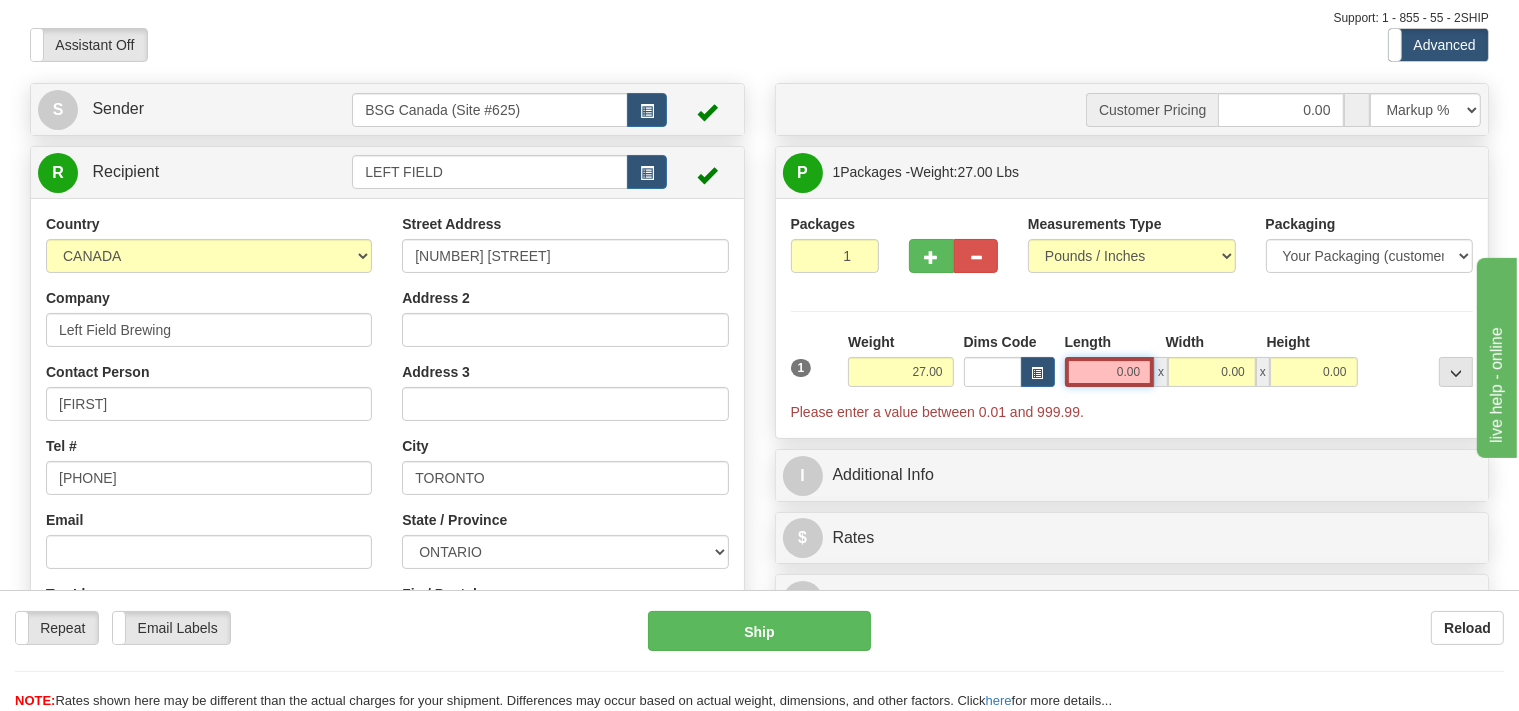 click on "0.00" at bounding box center (1110, 372) 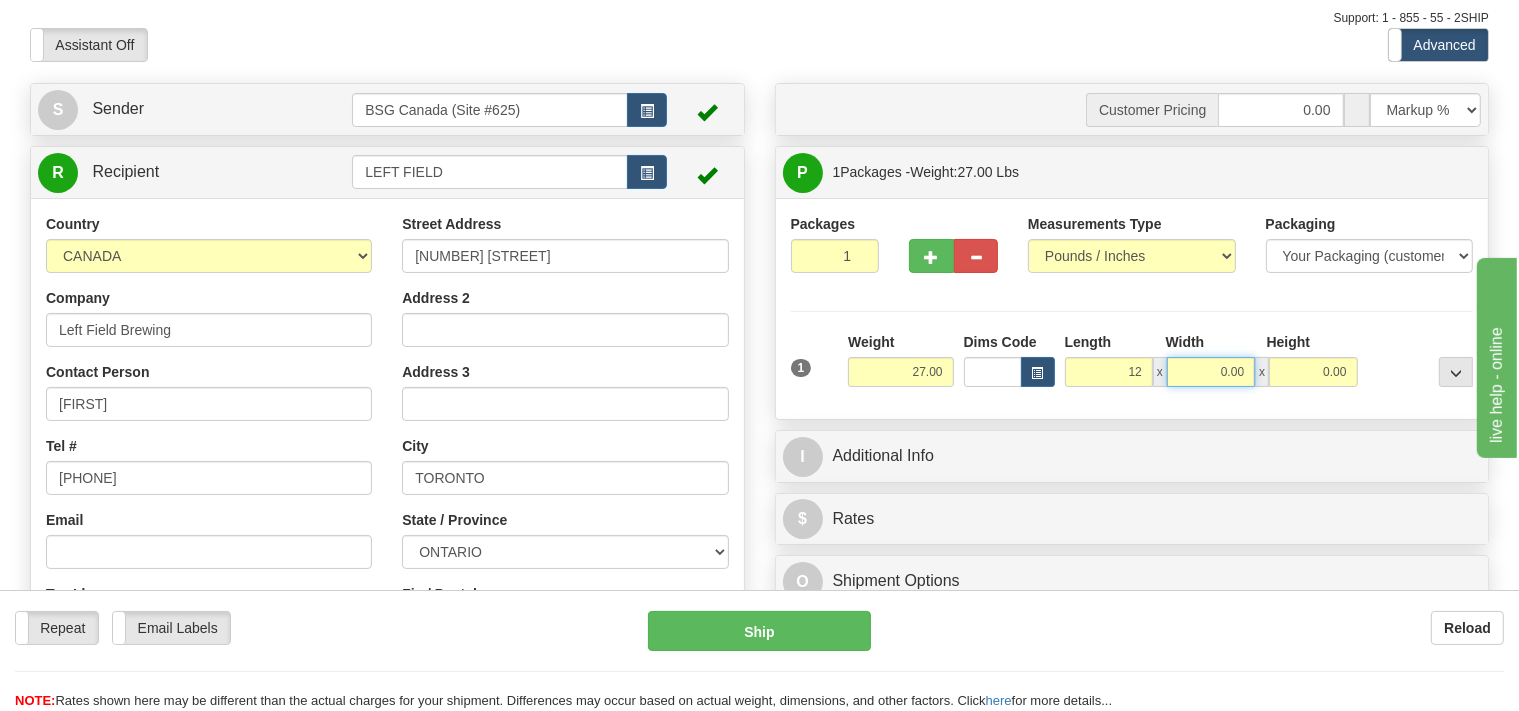 type on "12.00" 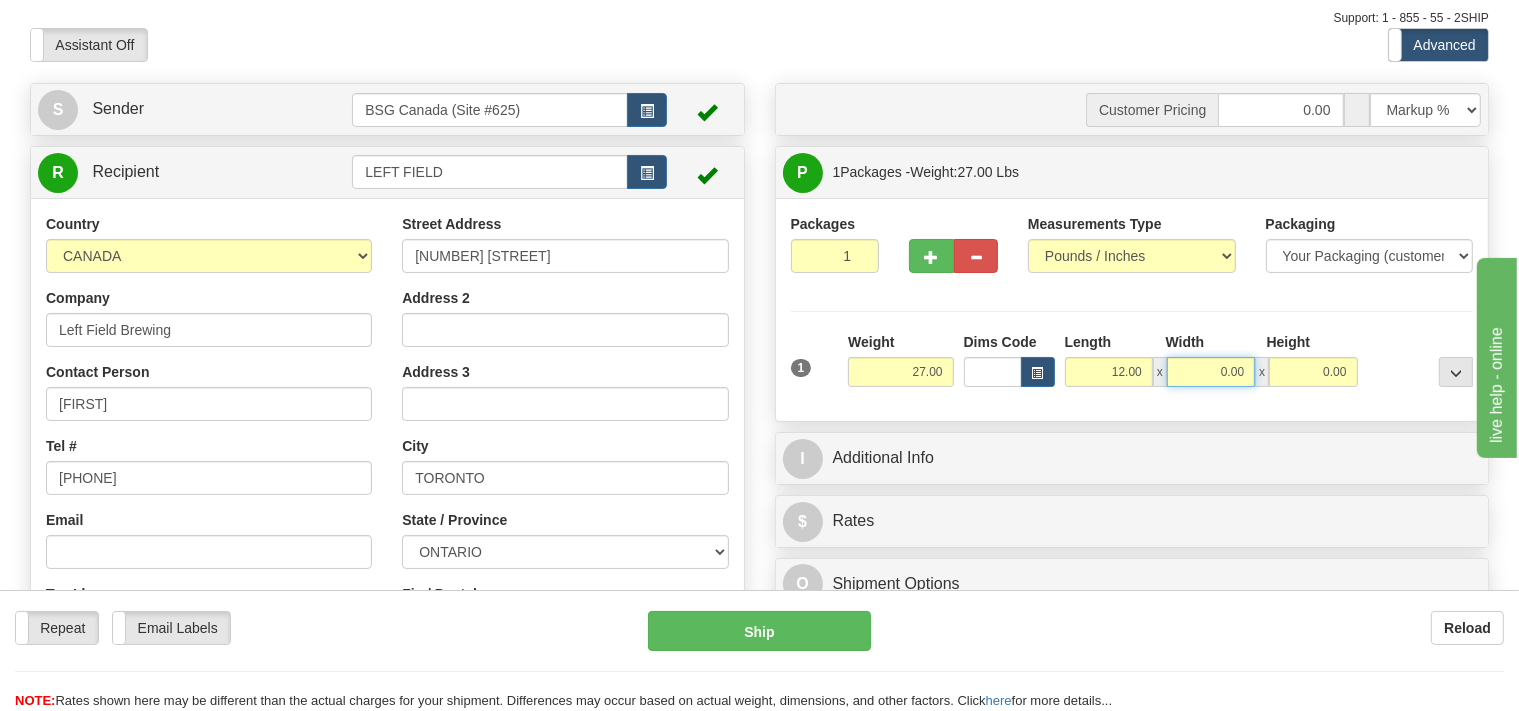 click on "0.00" at bounding box center (1211, 372) 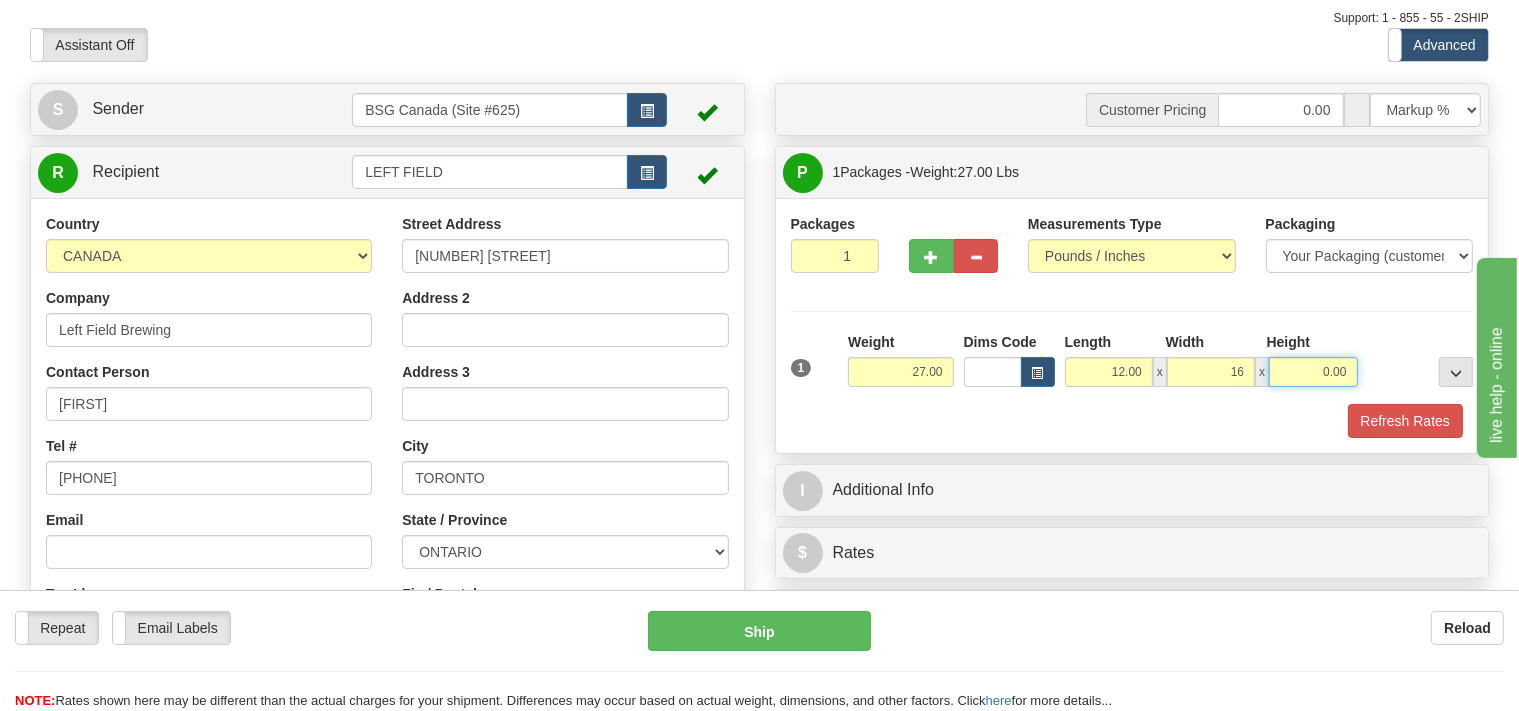 type on "16.00" 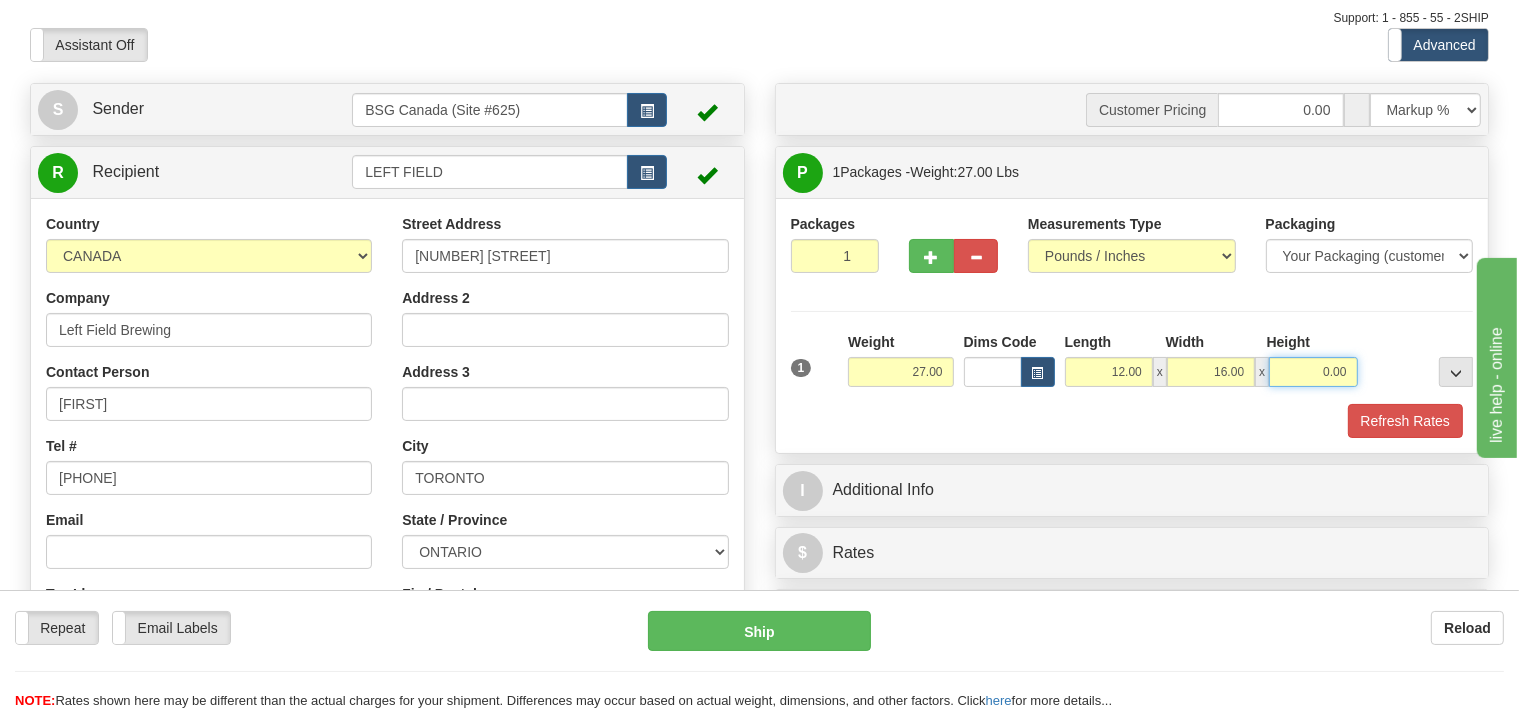 click on "0.00" at bounding box center (1313, 372) 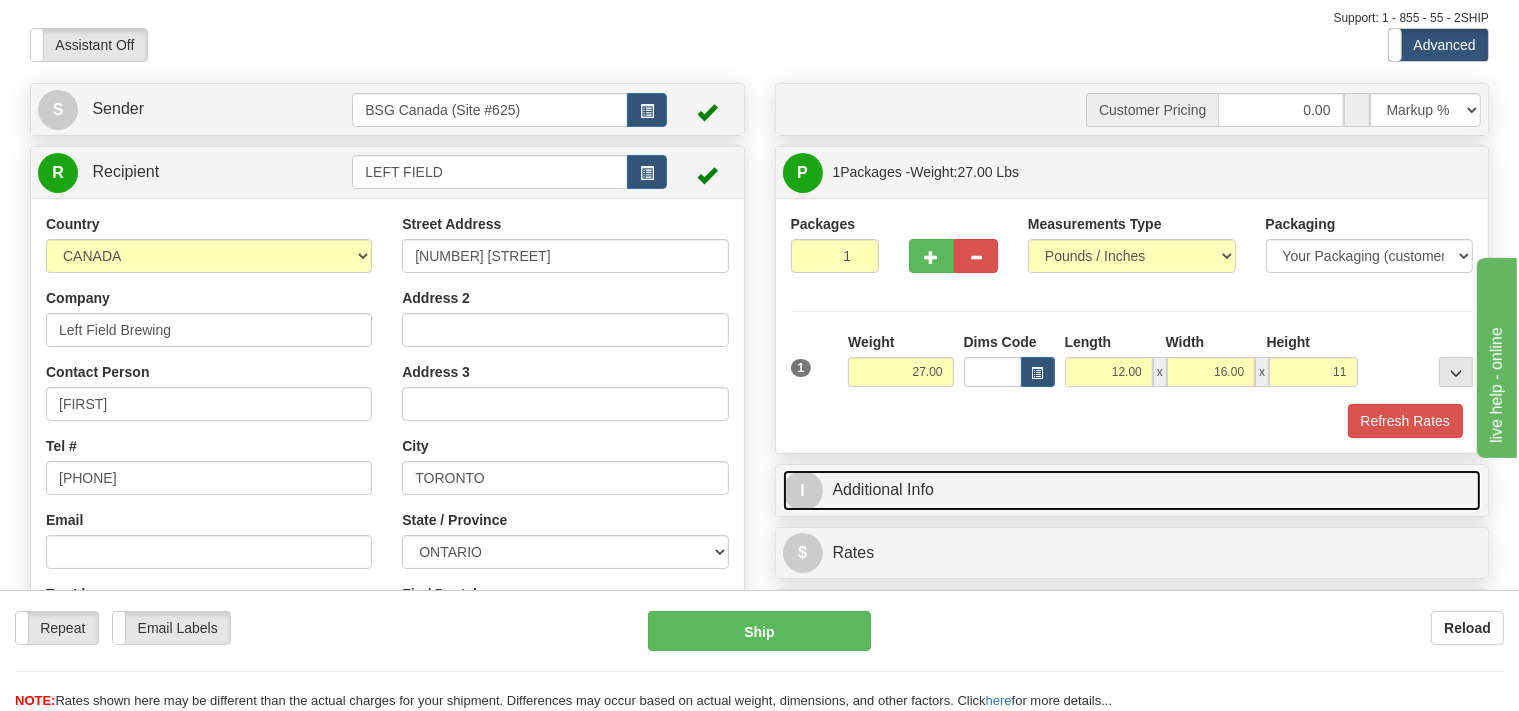 type on "11.00" 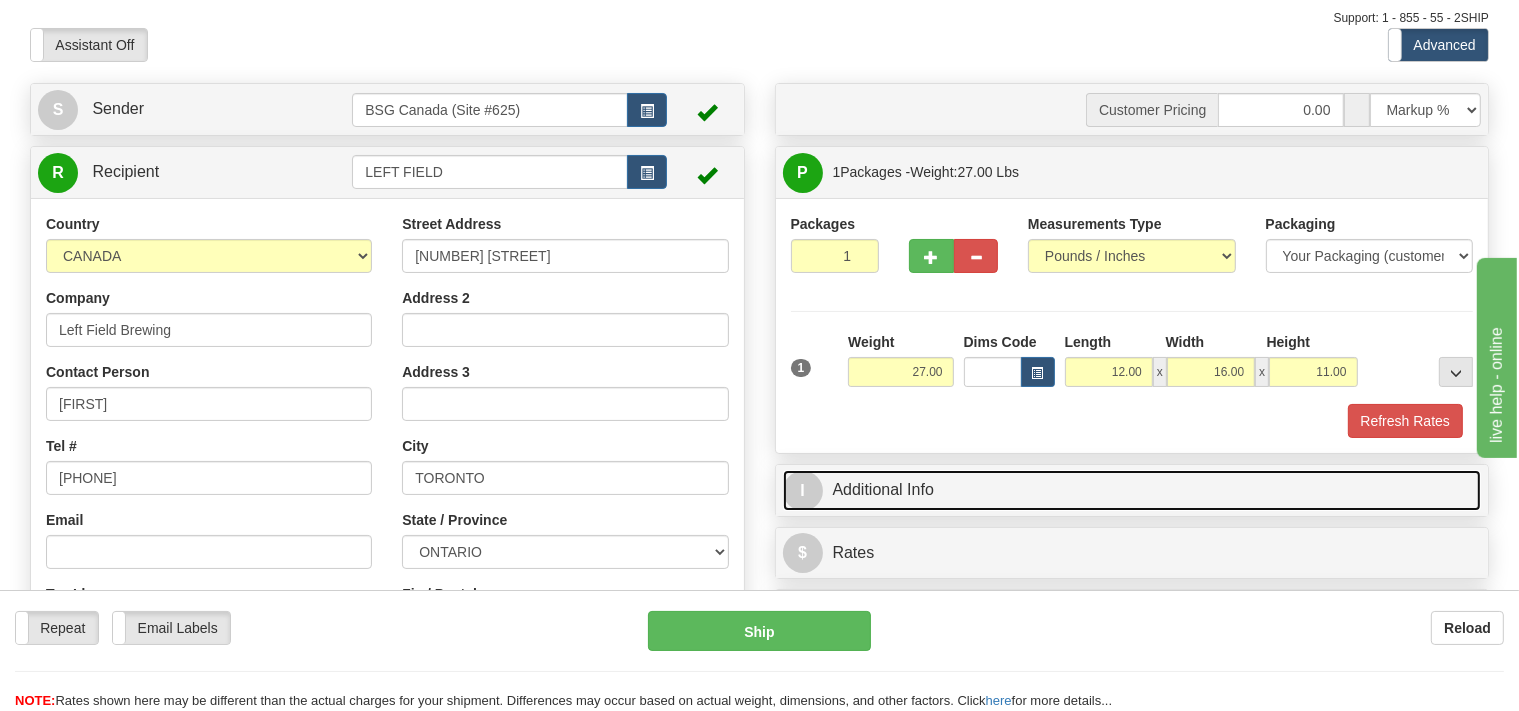 click on "I Additional Info" at bounding box center [1132, 490] 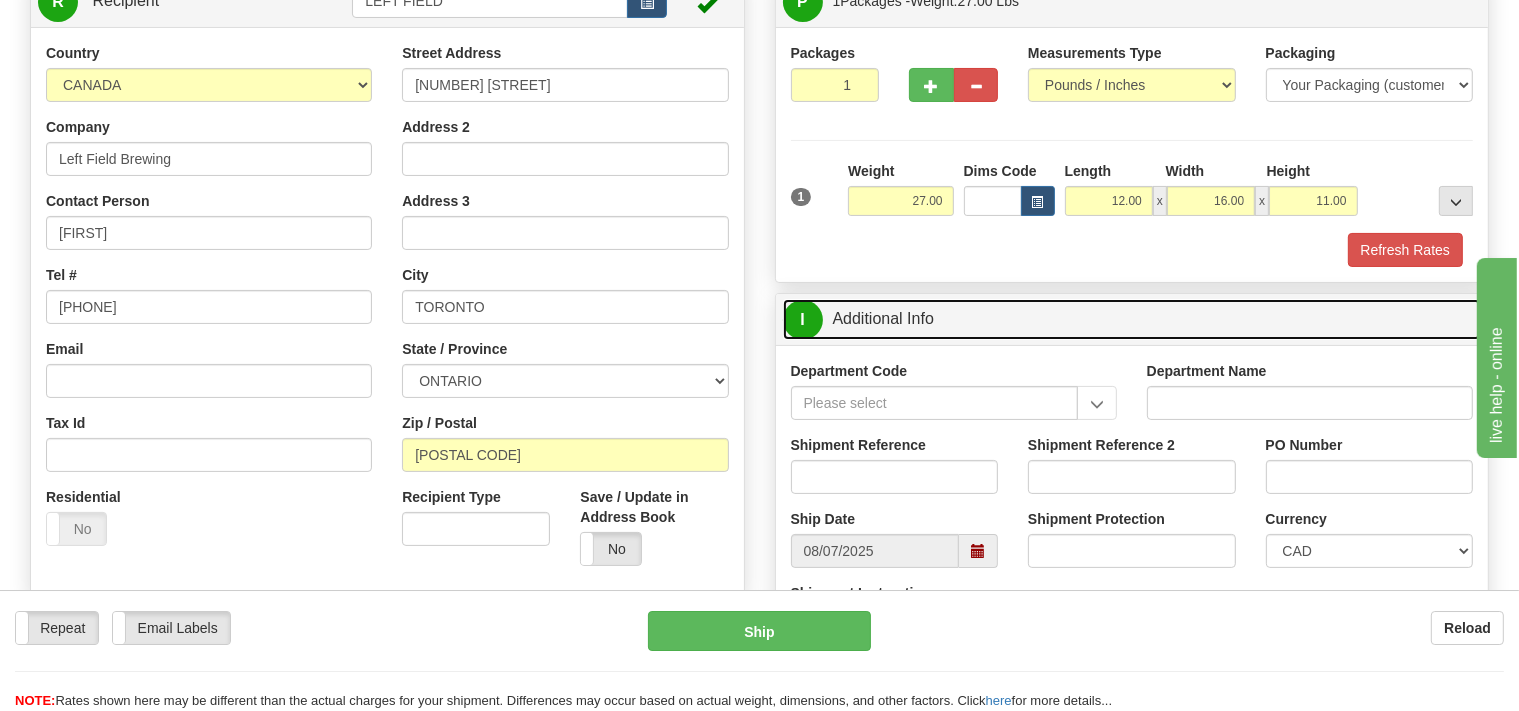 scroll, scrollTop: 316, scrollLeft: 0, axis: vertical 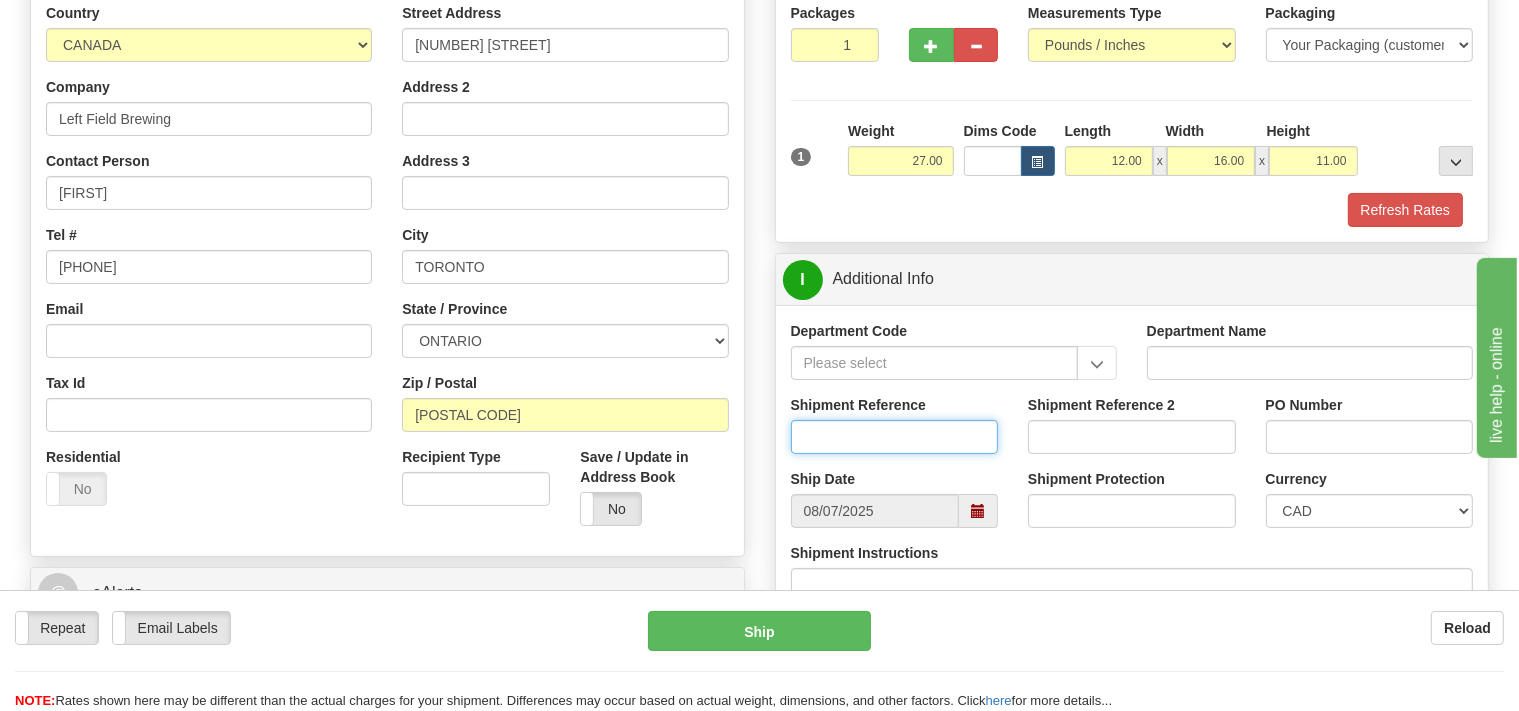 click on "Shipment Reference" at bounding box center [895, 437] 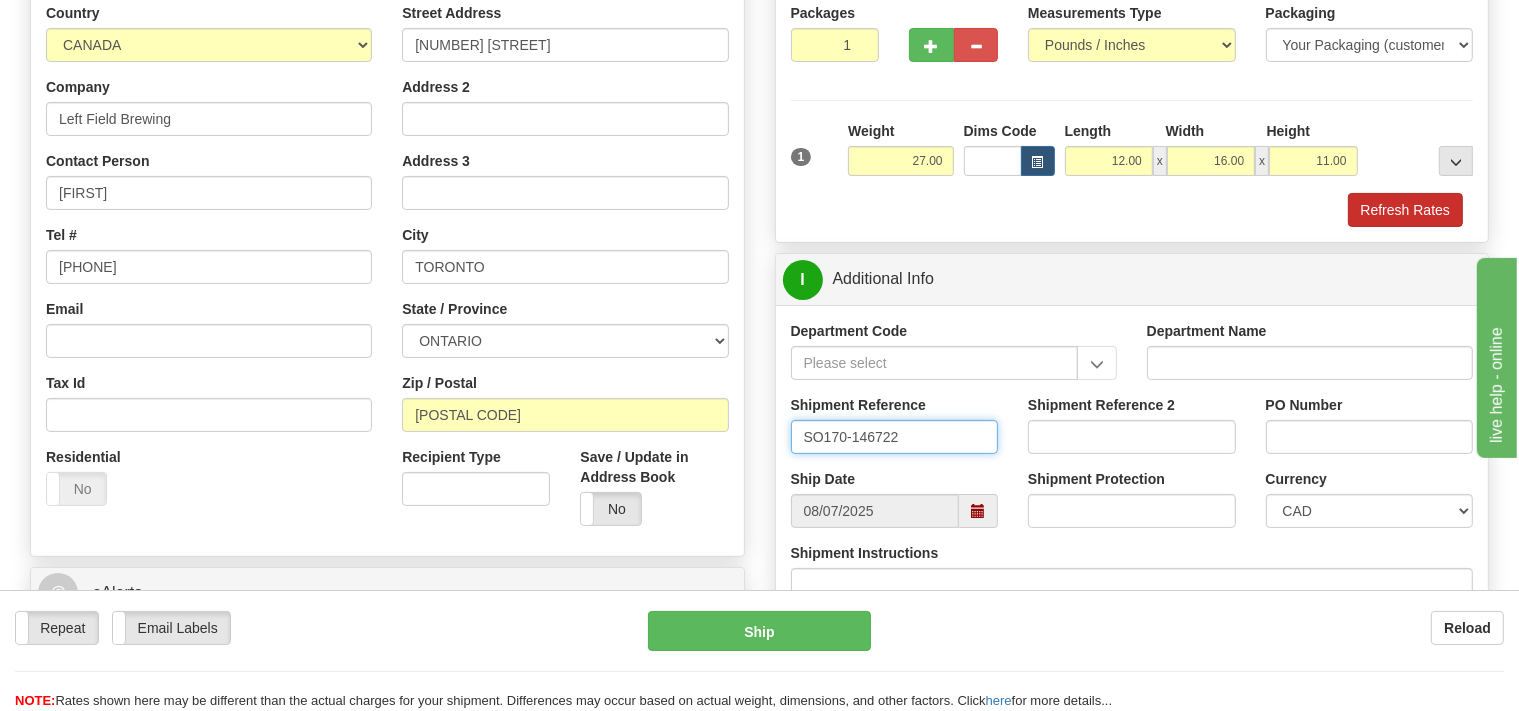 type on "SO170-146722" 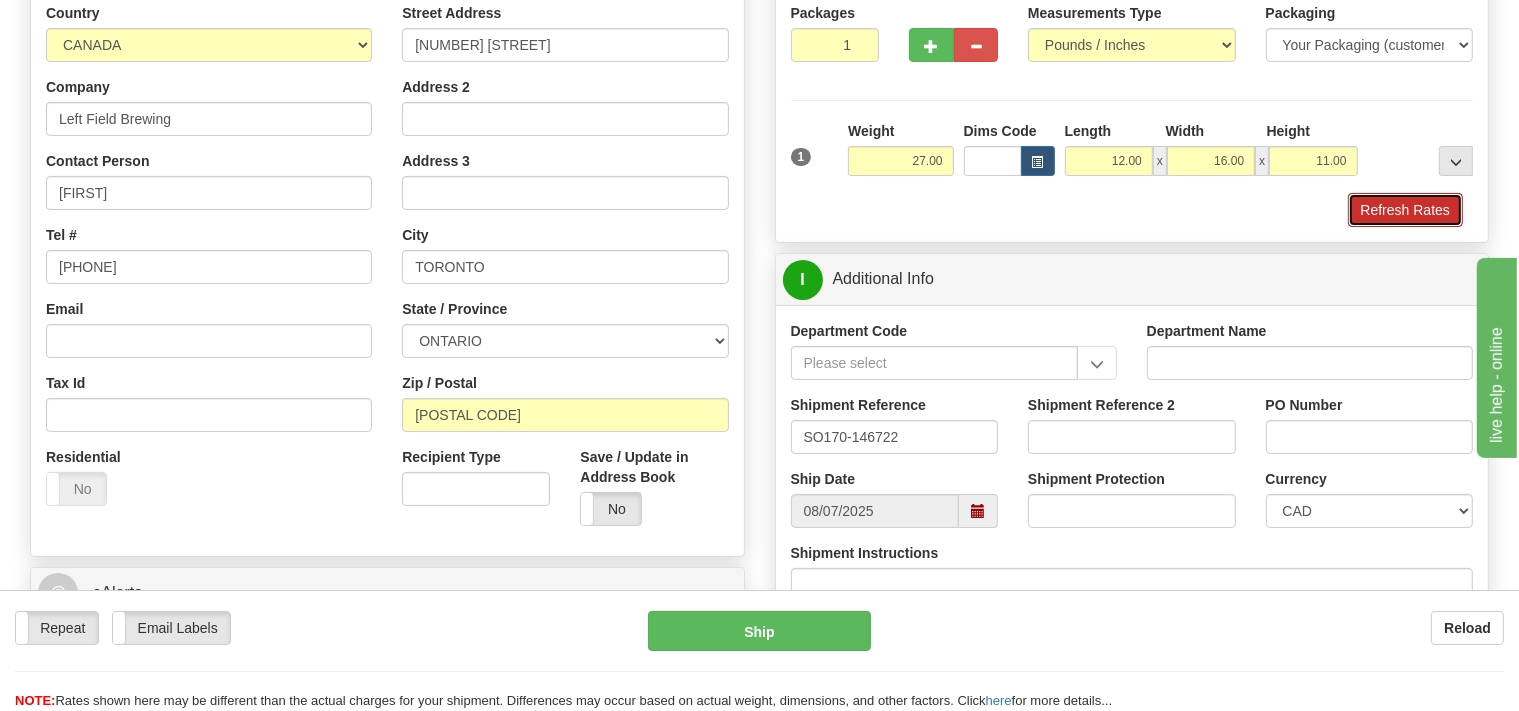 click on "Refresh Rates" at bounding box center (1405, 210) 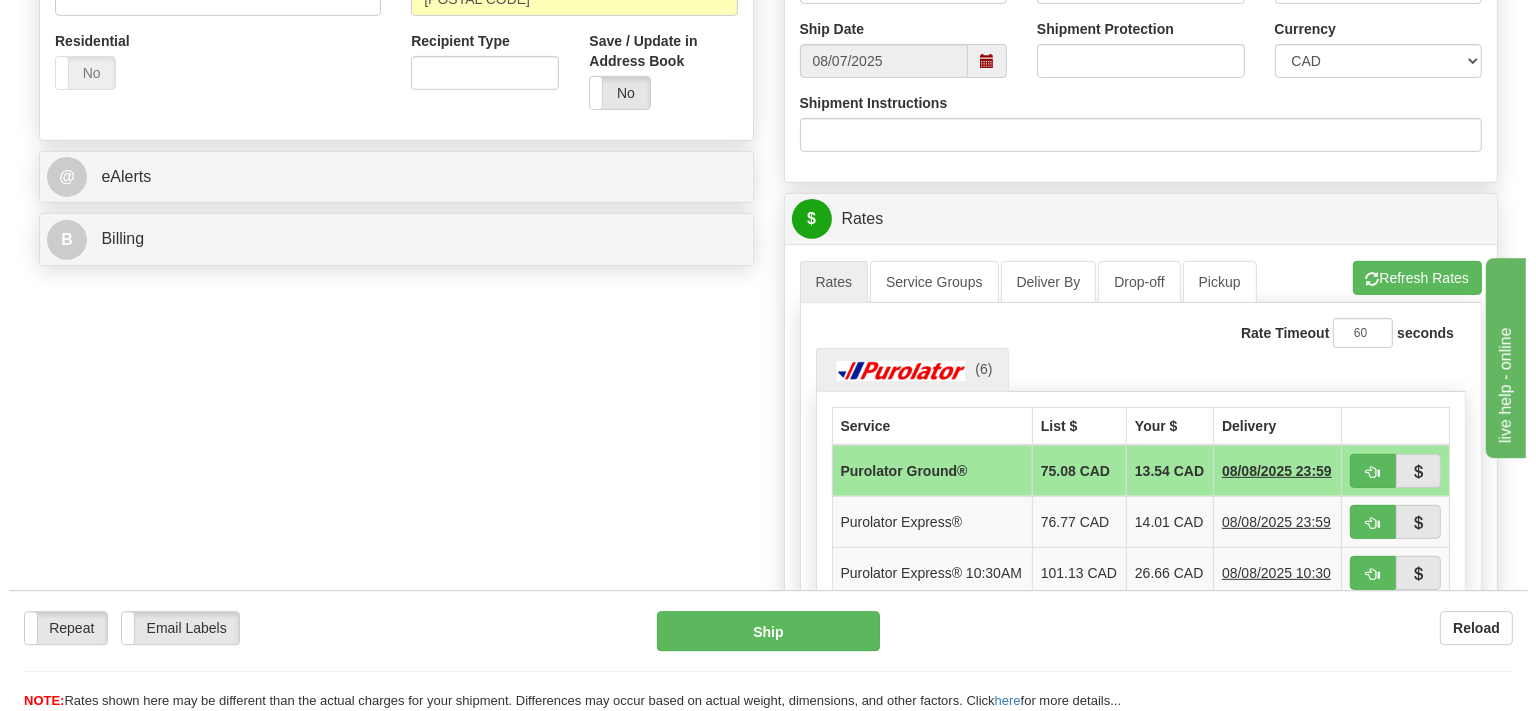 scroll, scrollTop: 739, scrollLeft: 0, axis: vertical 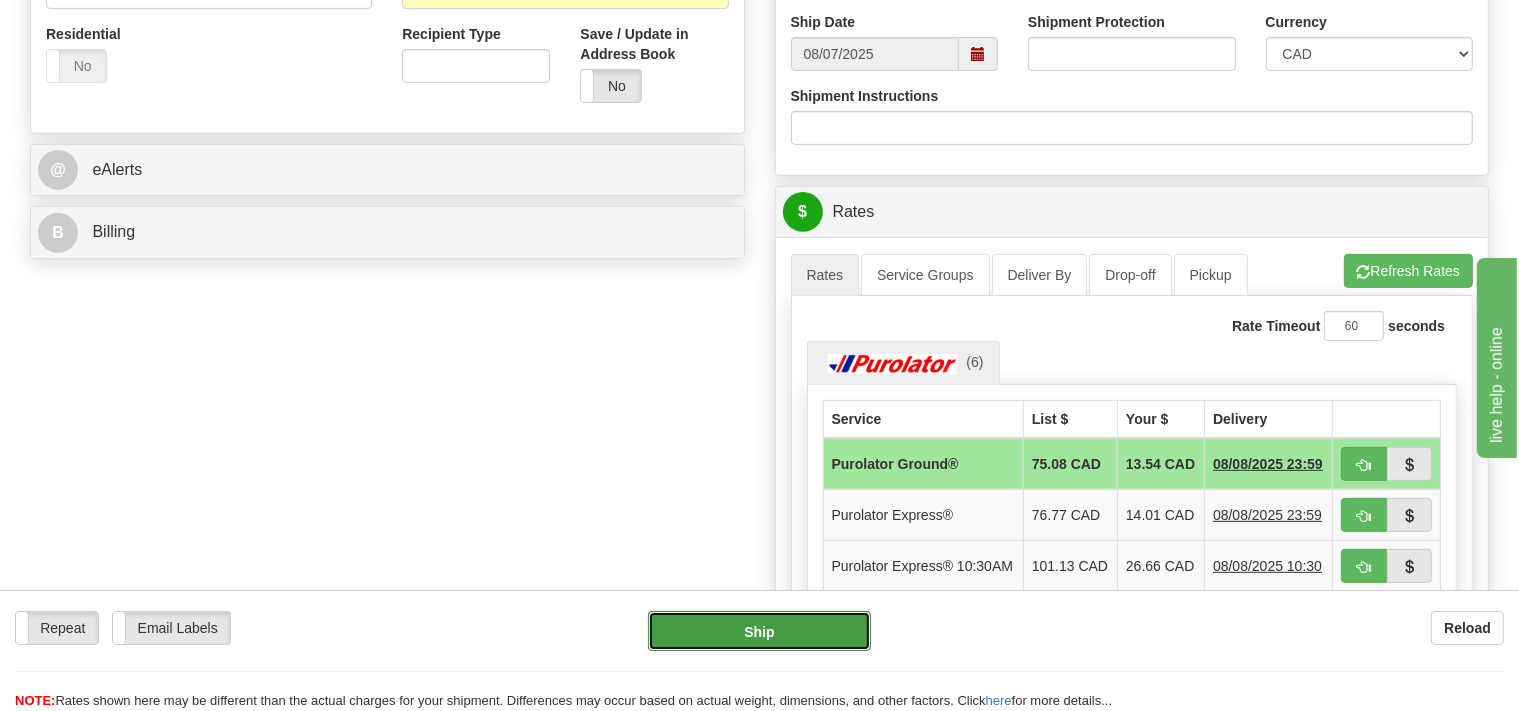 click on "Ship" at bounding box center [759, 631] 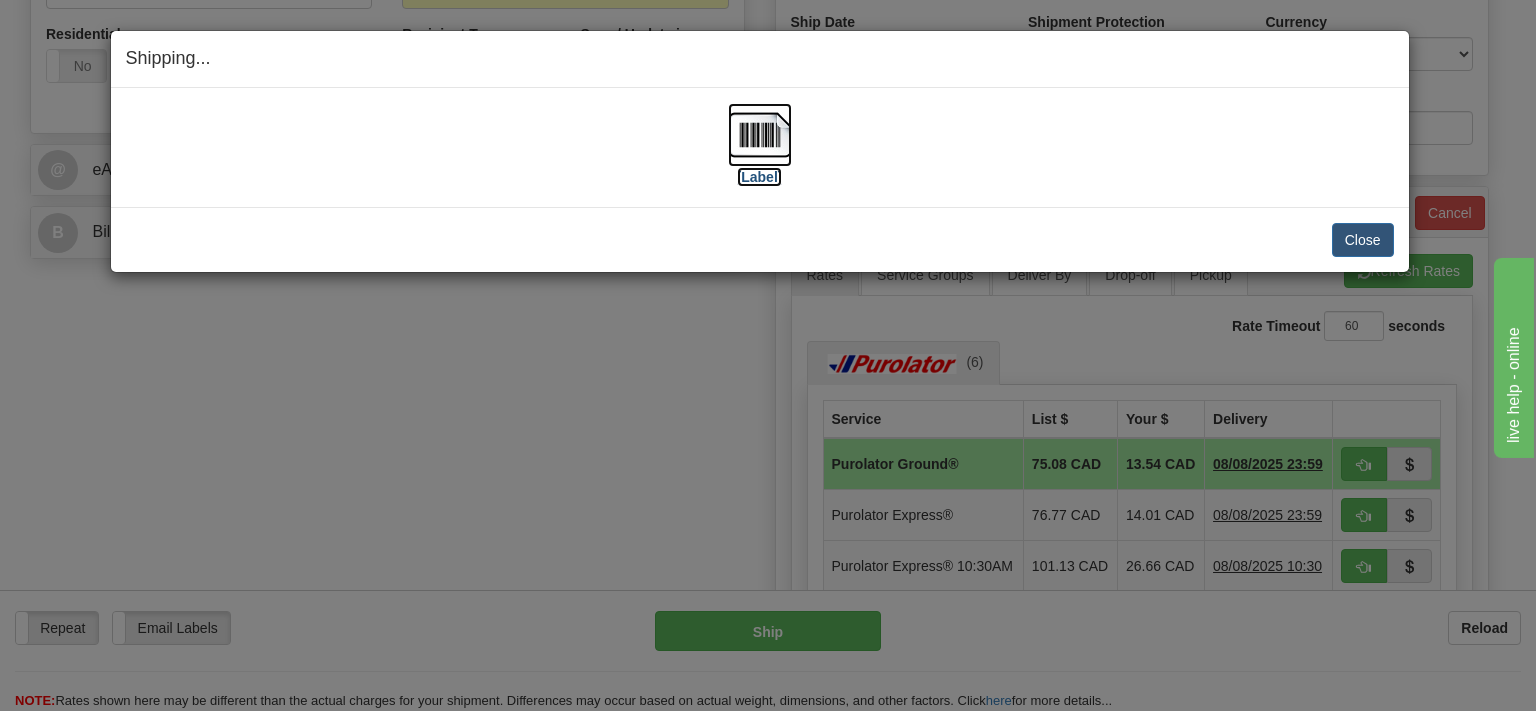 click at bounding box center [760, 135] 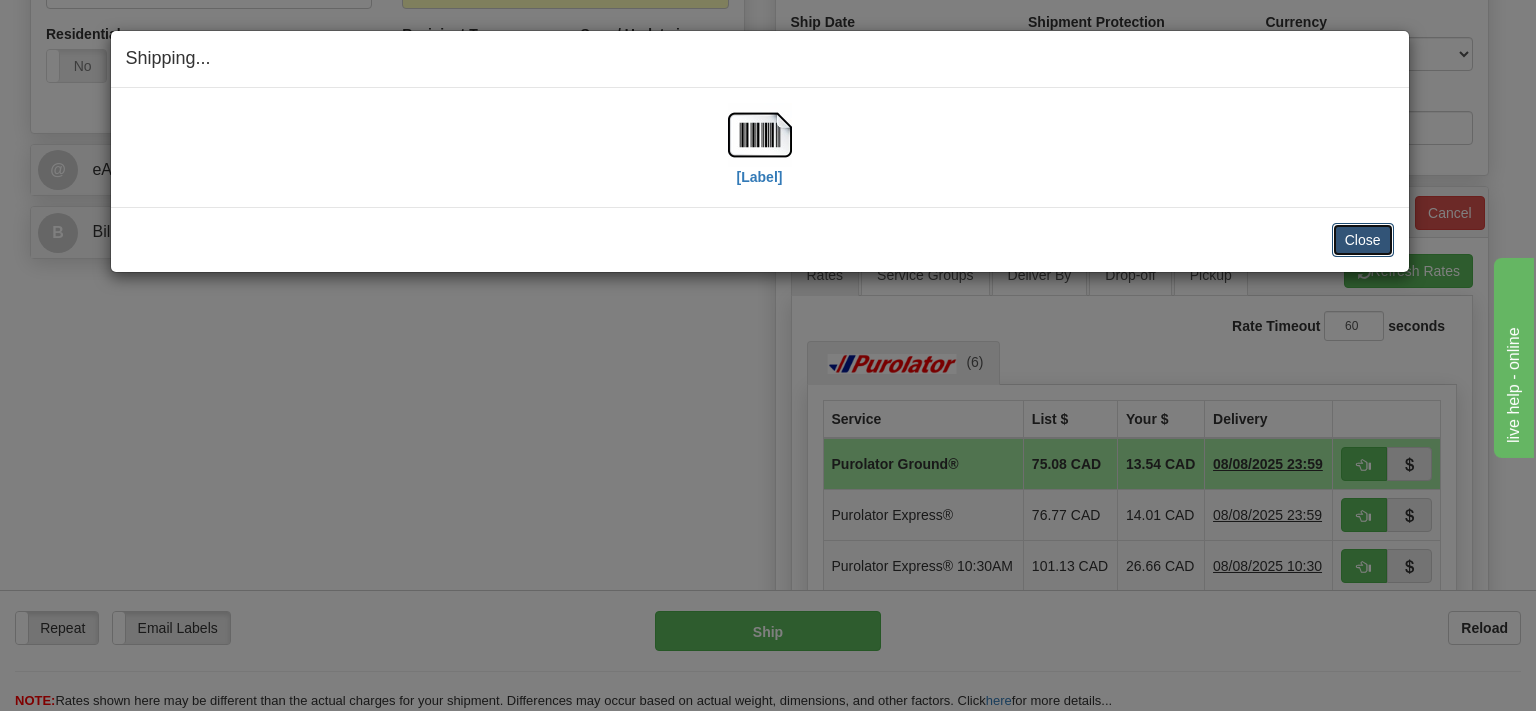 click on "Close" at bounding box center (1363, 240) 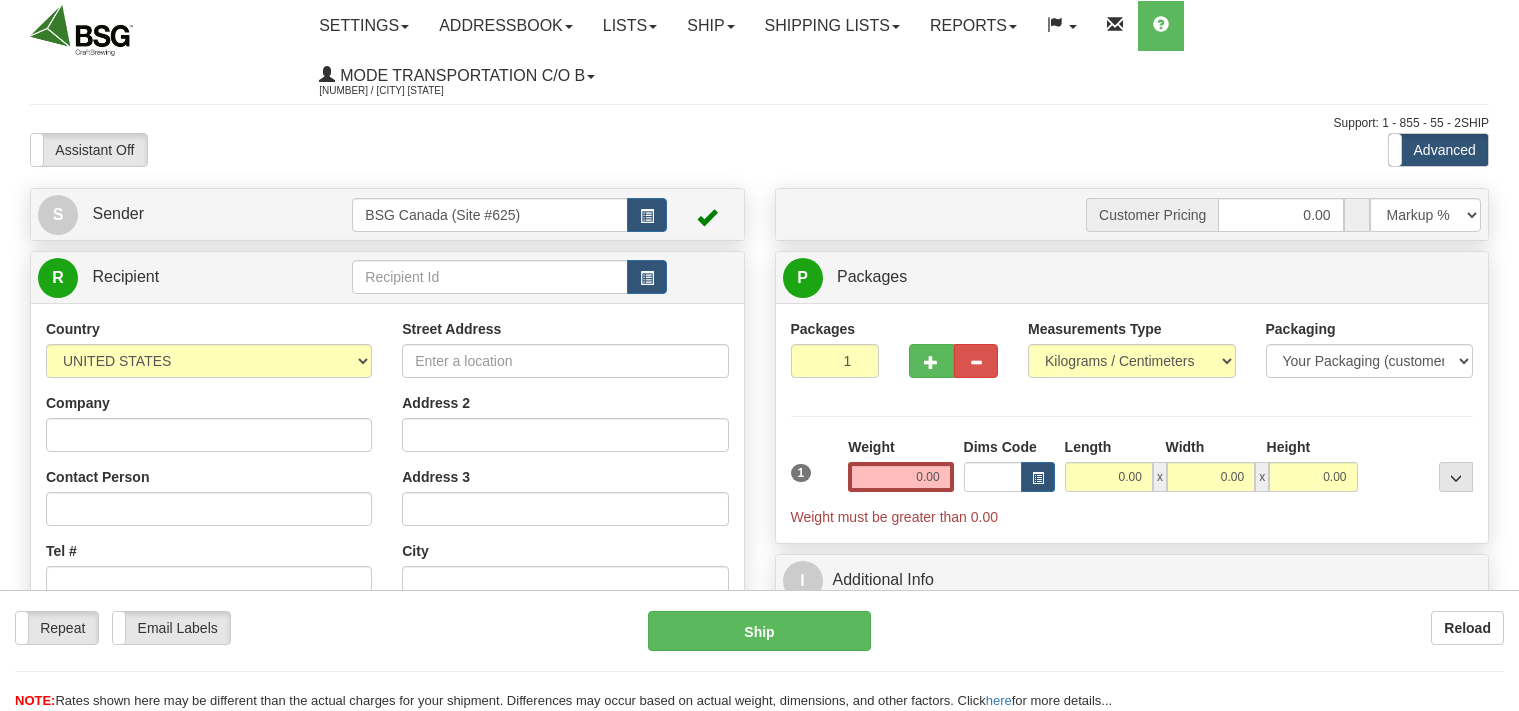 scroll, scrollTop: 0, scrollLeft: 0, axis: both 